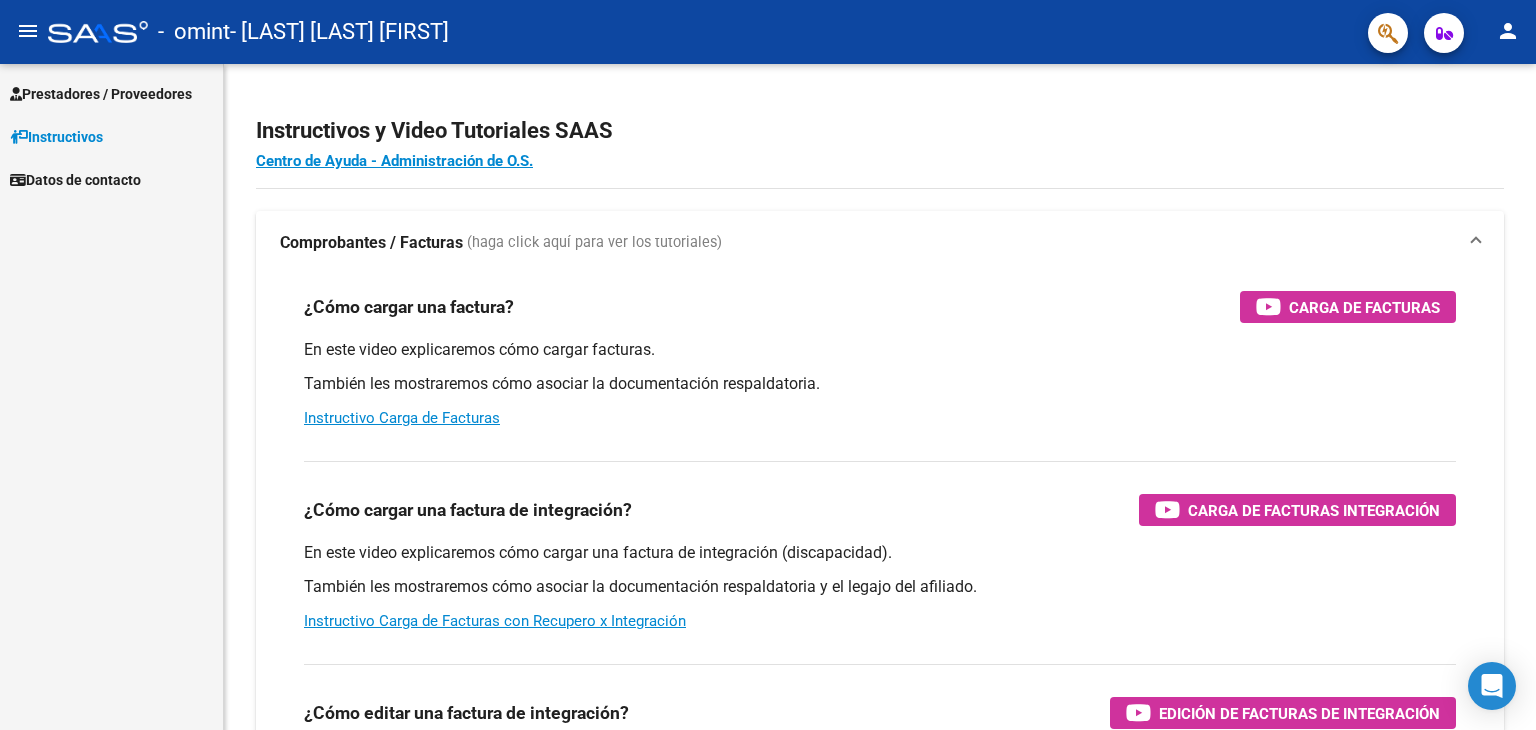 scroll, scrollTop: 0, scrollLeft: 0, axis: both 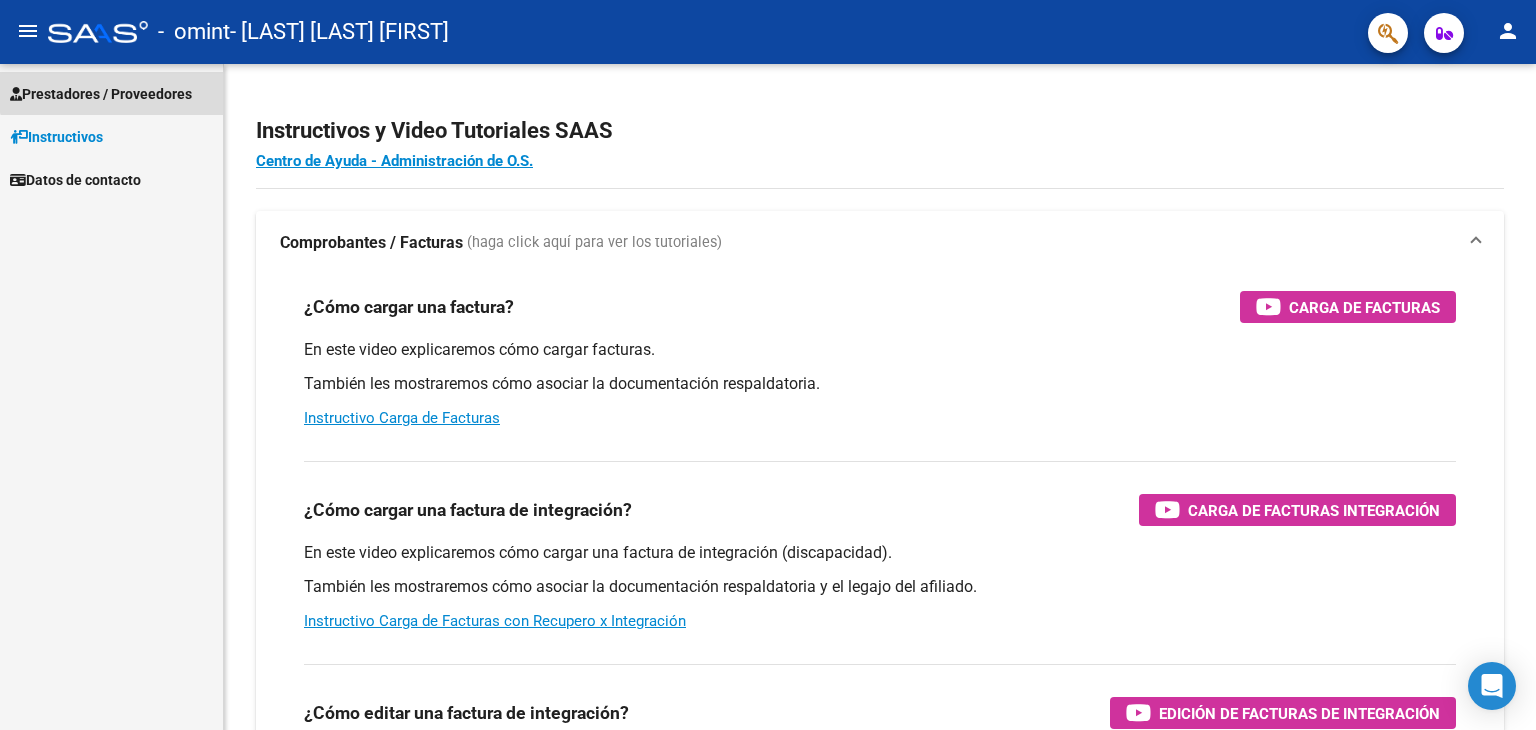 click on "Prestadores / Proveedores" at bounding box center (101, 94) 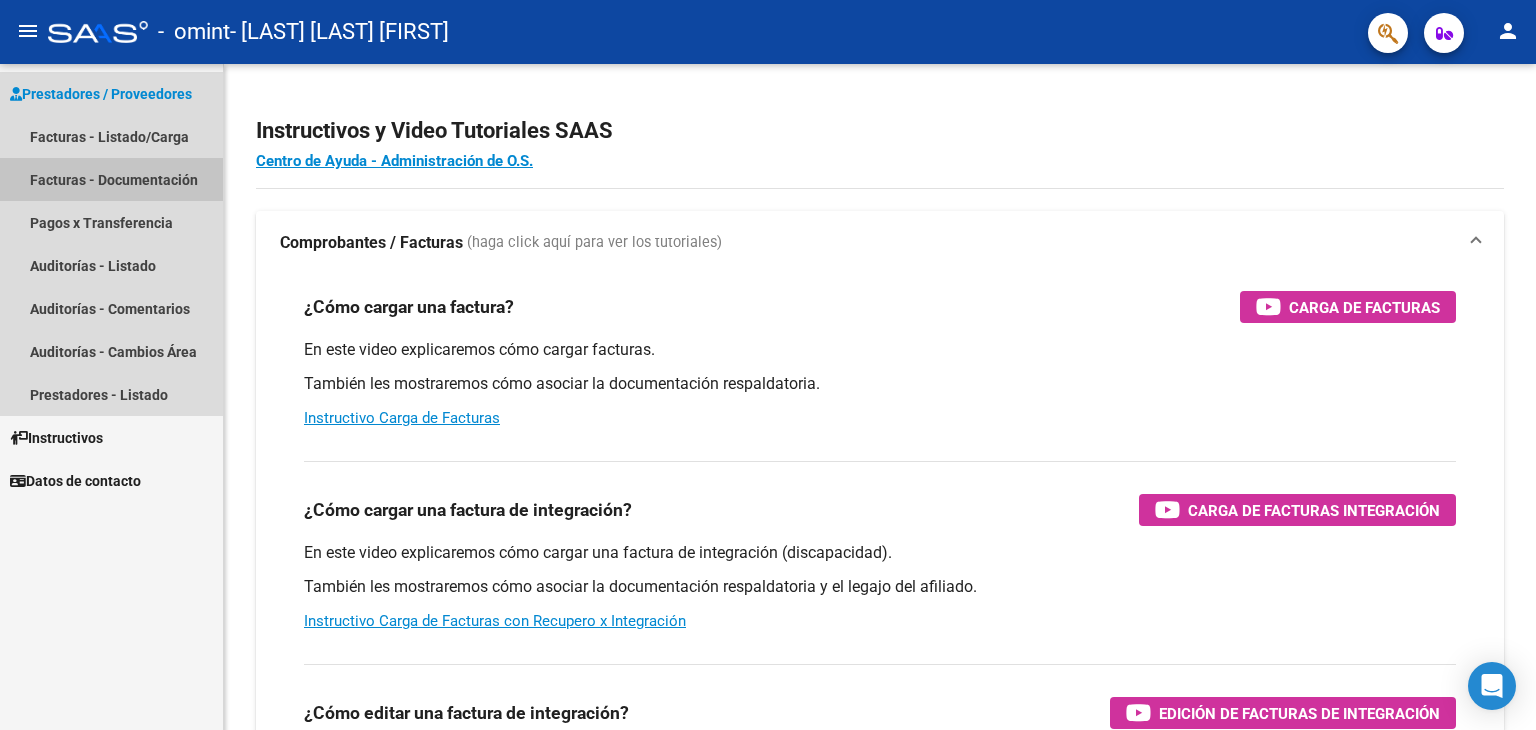 click on "Facturas - Documentación" at bounding box center [111, 179] 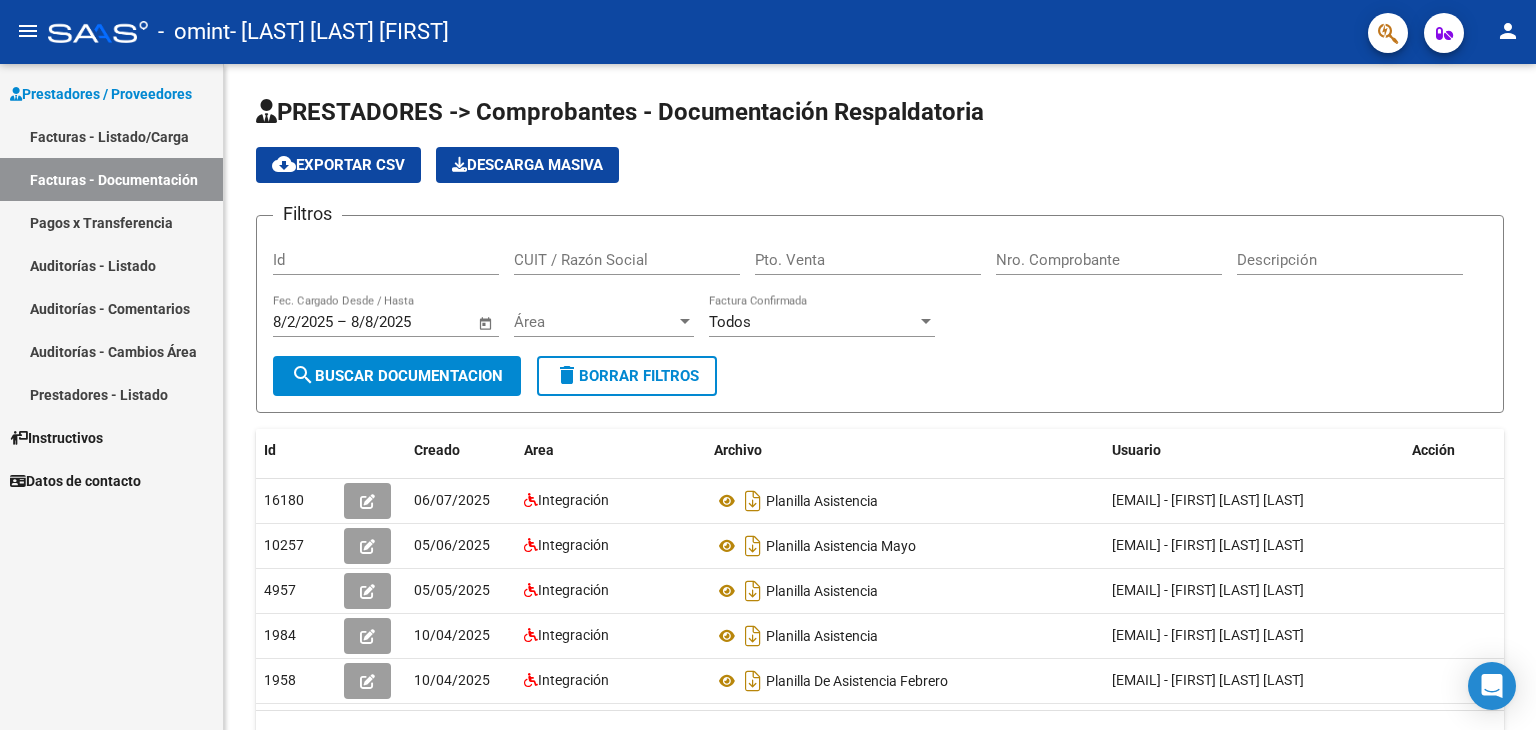 click on "Instructivos" at bounding box center (56, 438) 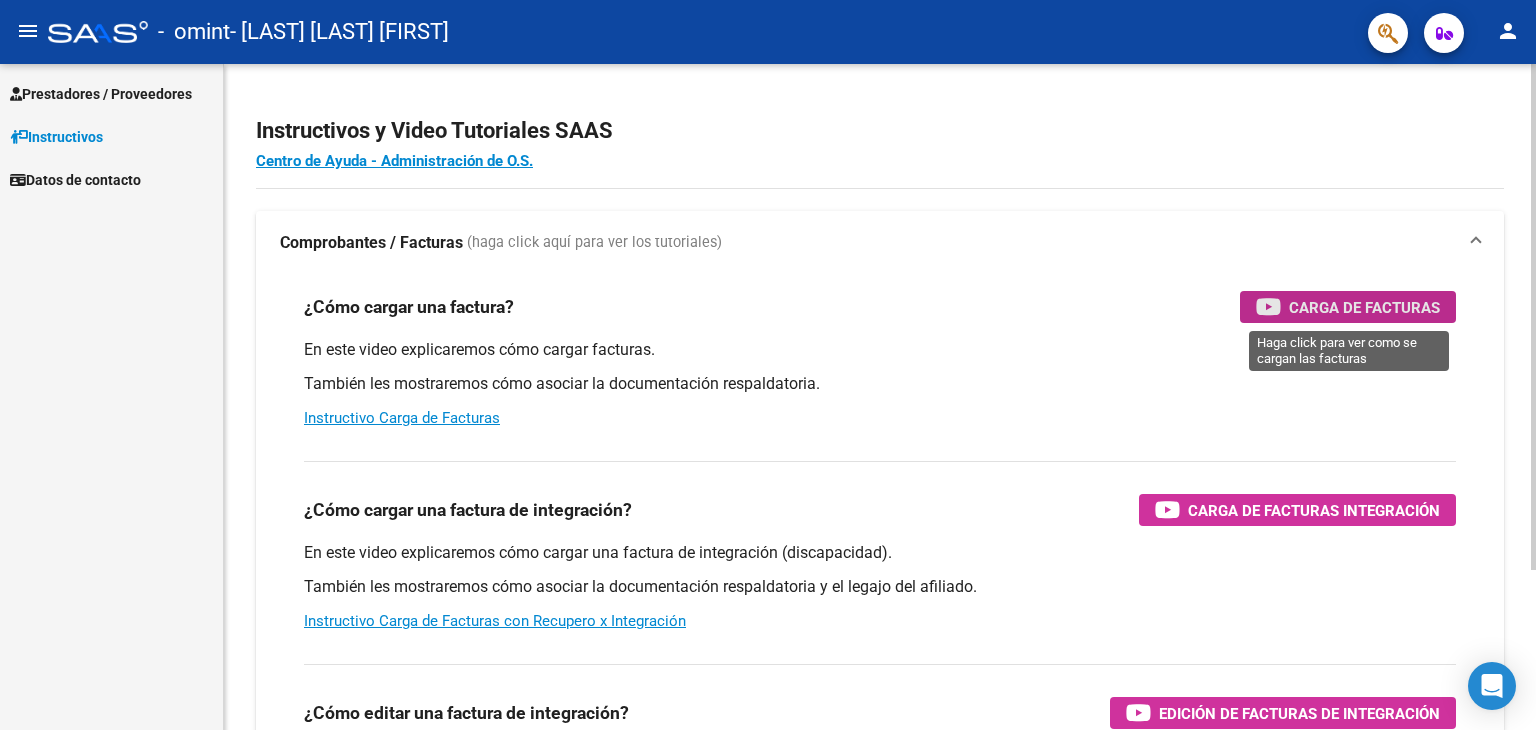 click on "Carga de Facturas" at bounding box center [1364, 307] 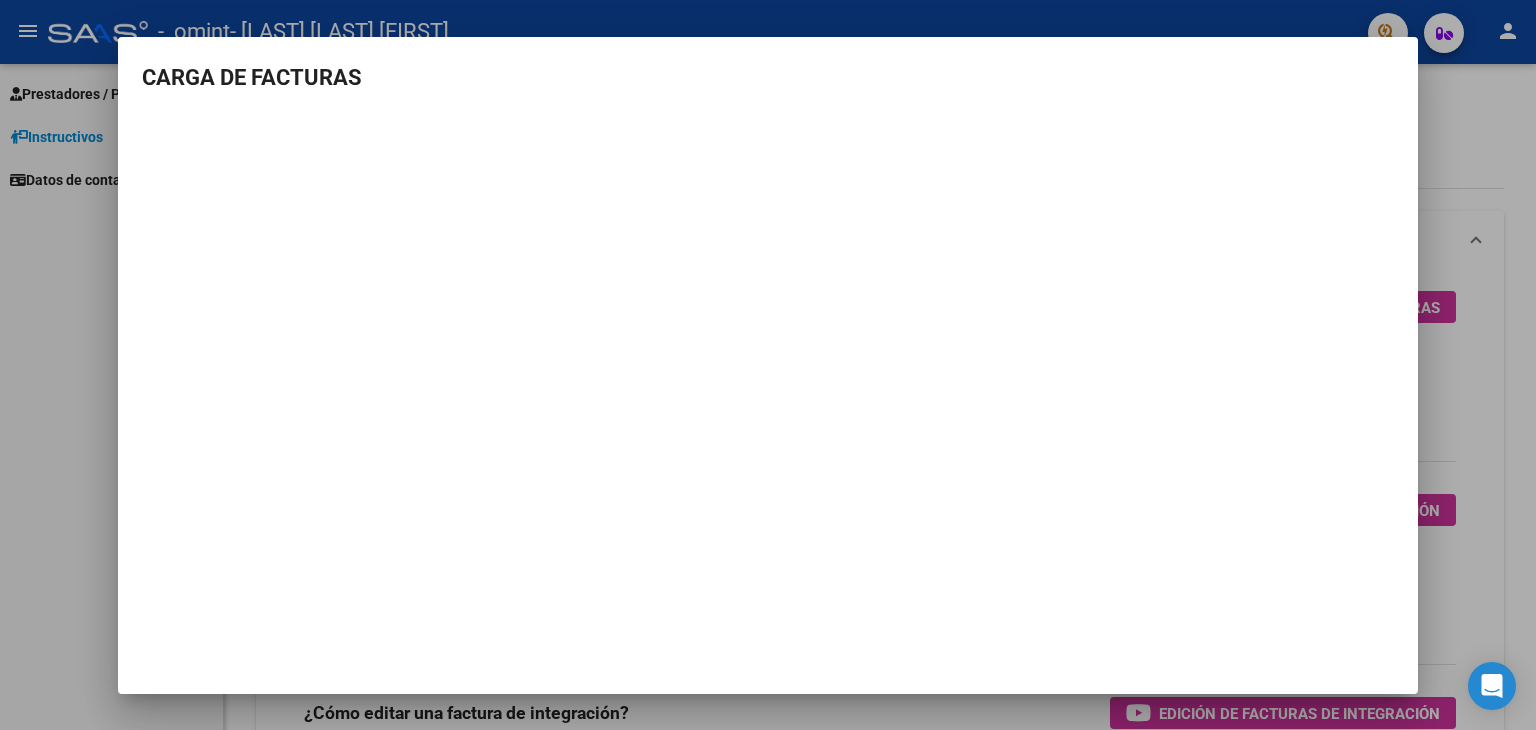 click at bounding box center (768, 365) 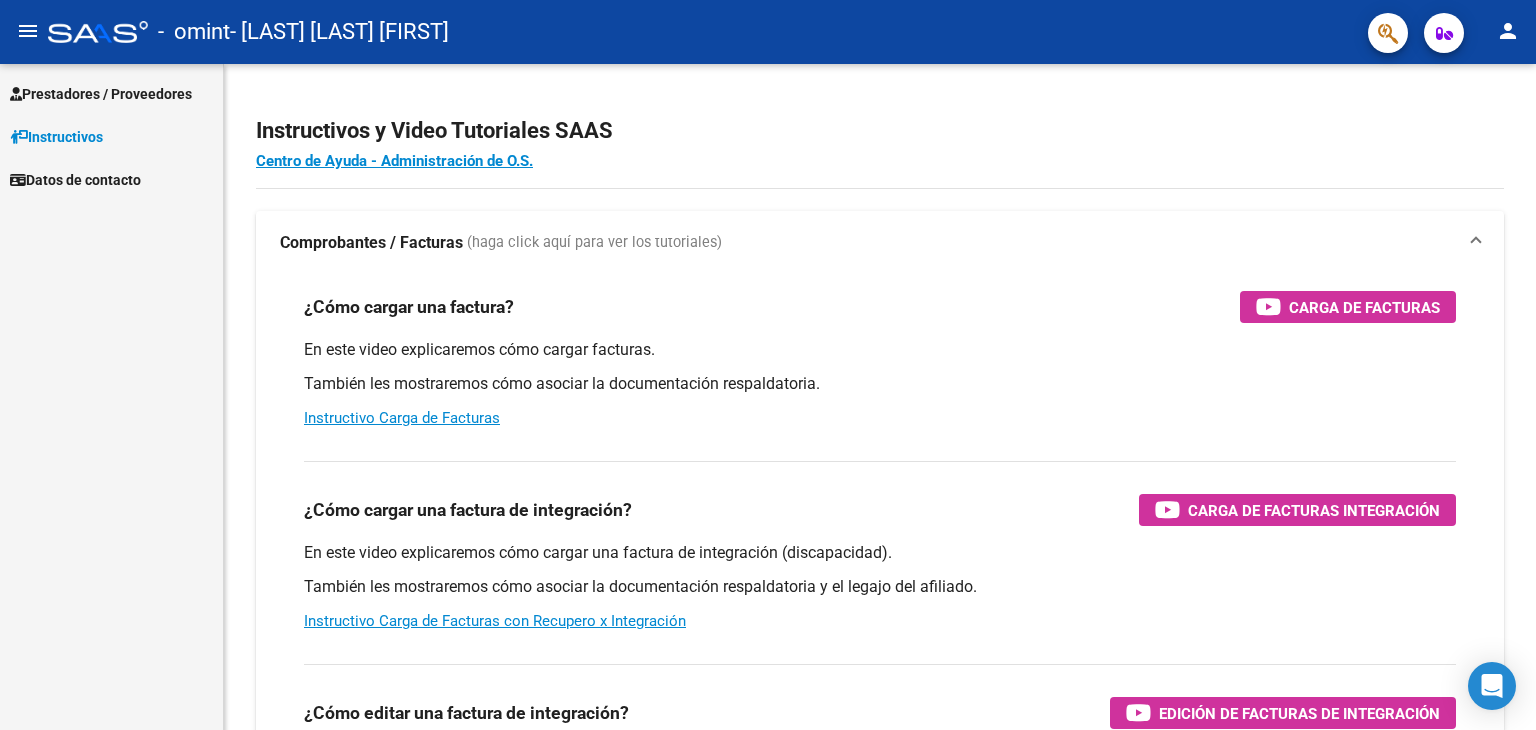 click on "Prestadores / Proveedores" at bounding box center [101, 94] 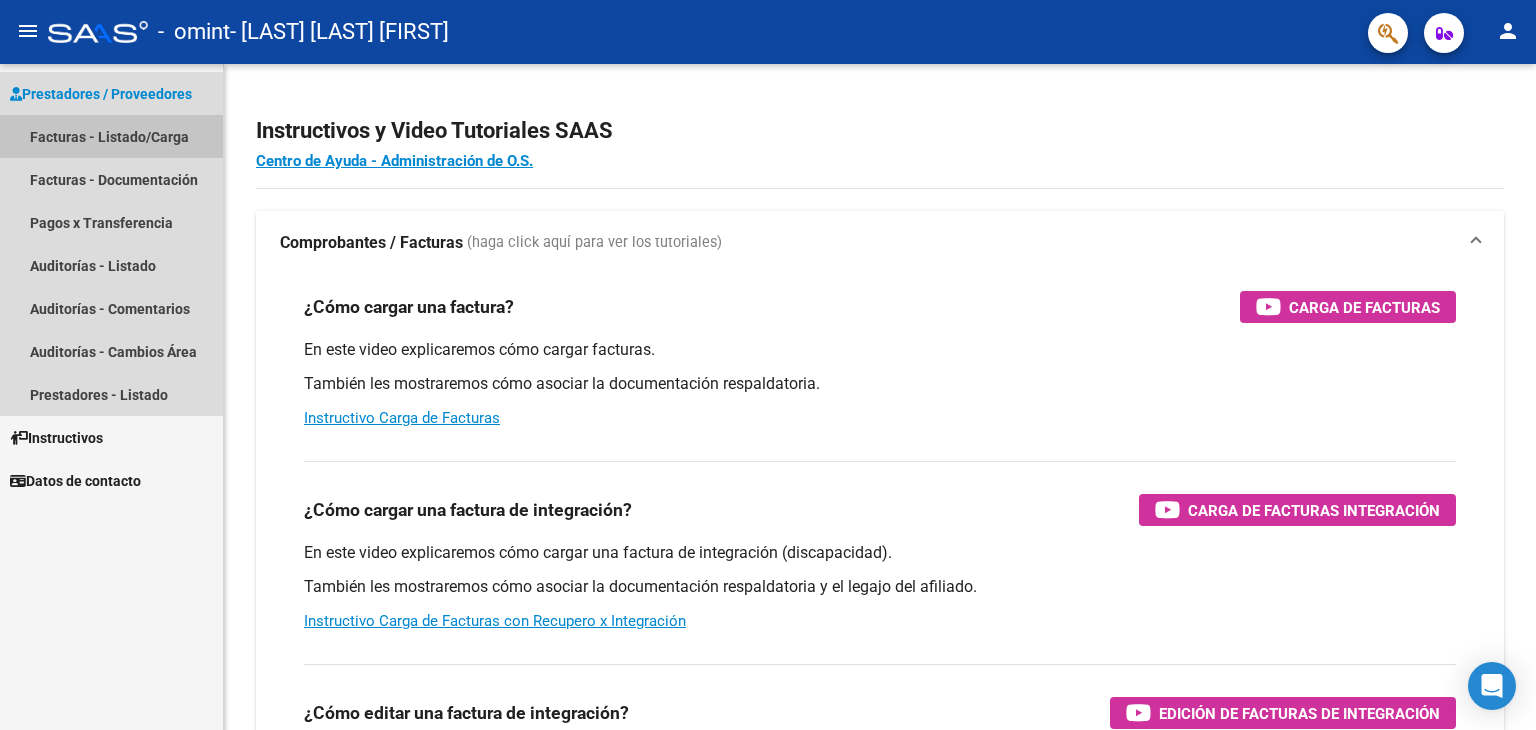 click on "Facturas - Listado/Carga" at bounding box center (111, 136) 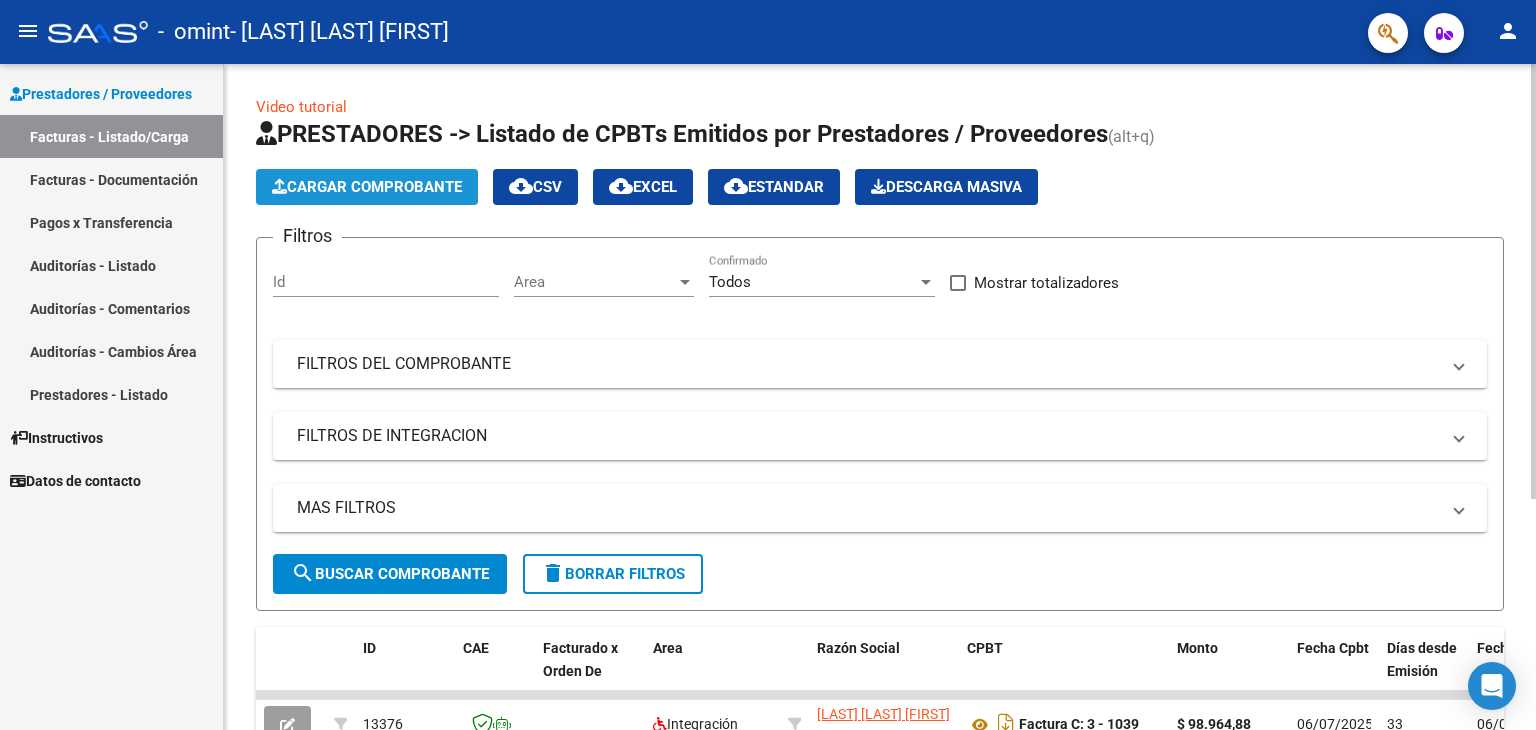 click on "Cargar Comprobante" 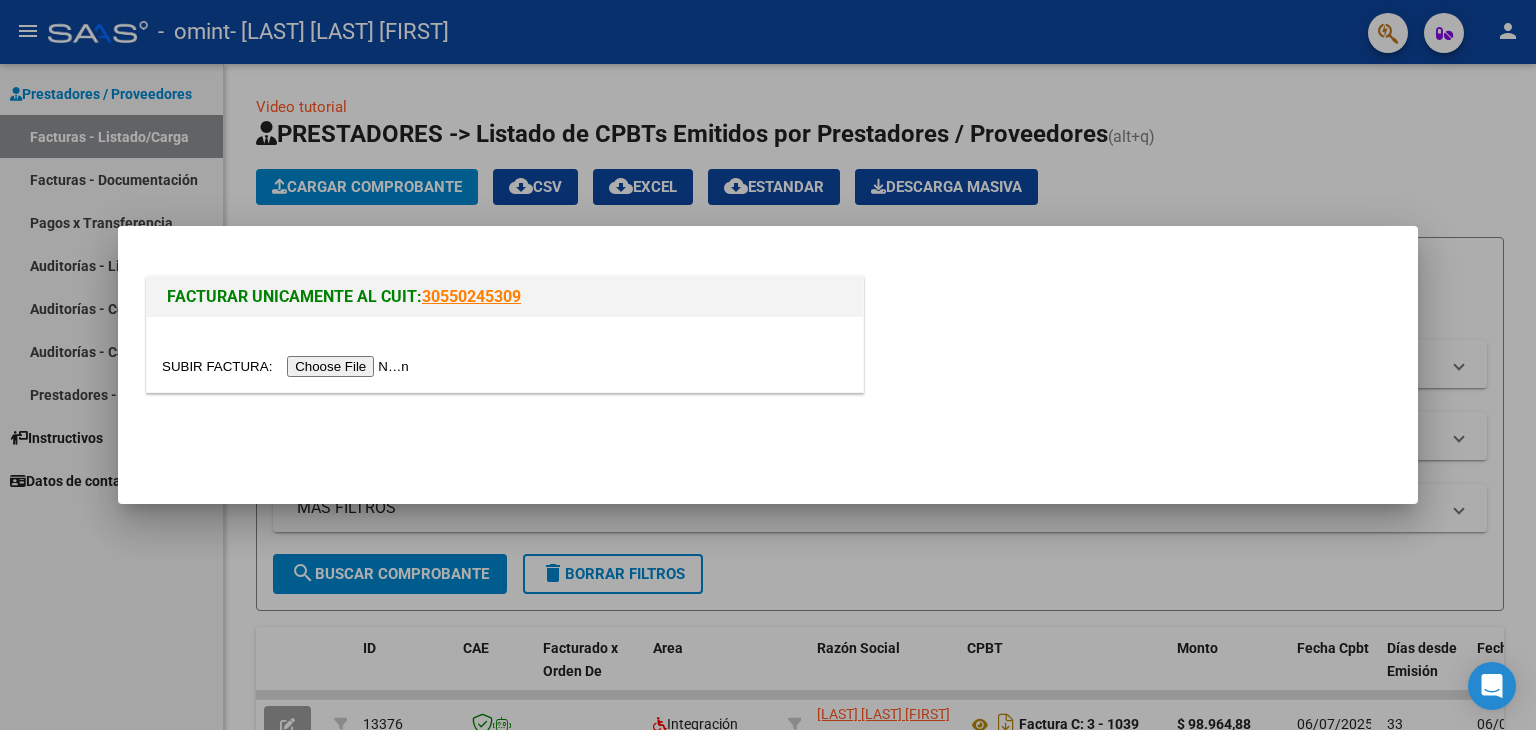 click at bounding box center [288, 366] 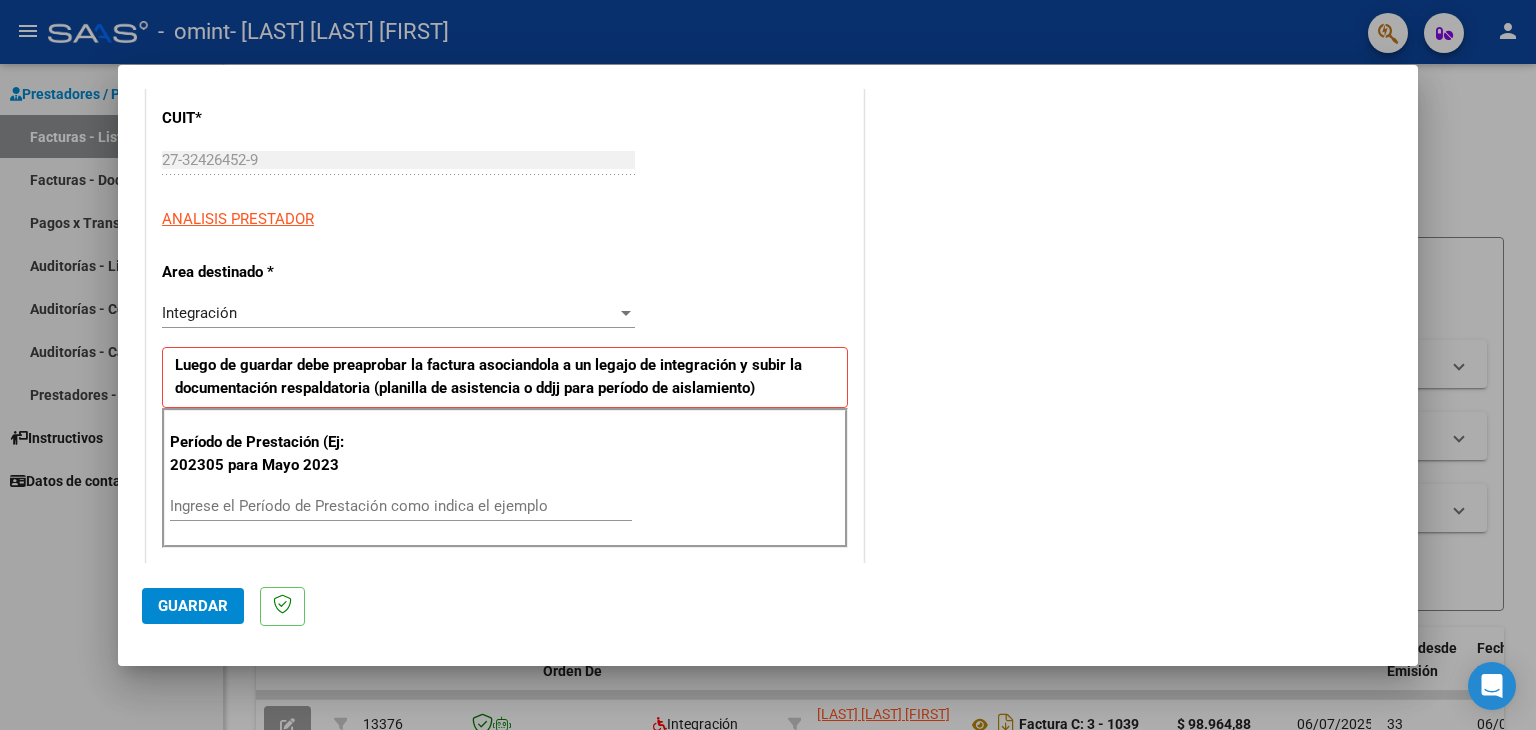 scroll, scrollTop: 300, scrollLeft: 0, axis: vertical 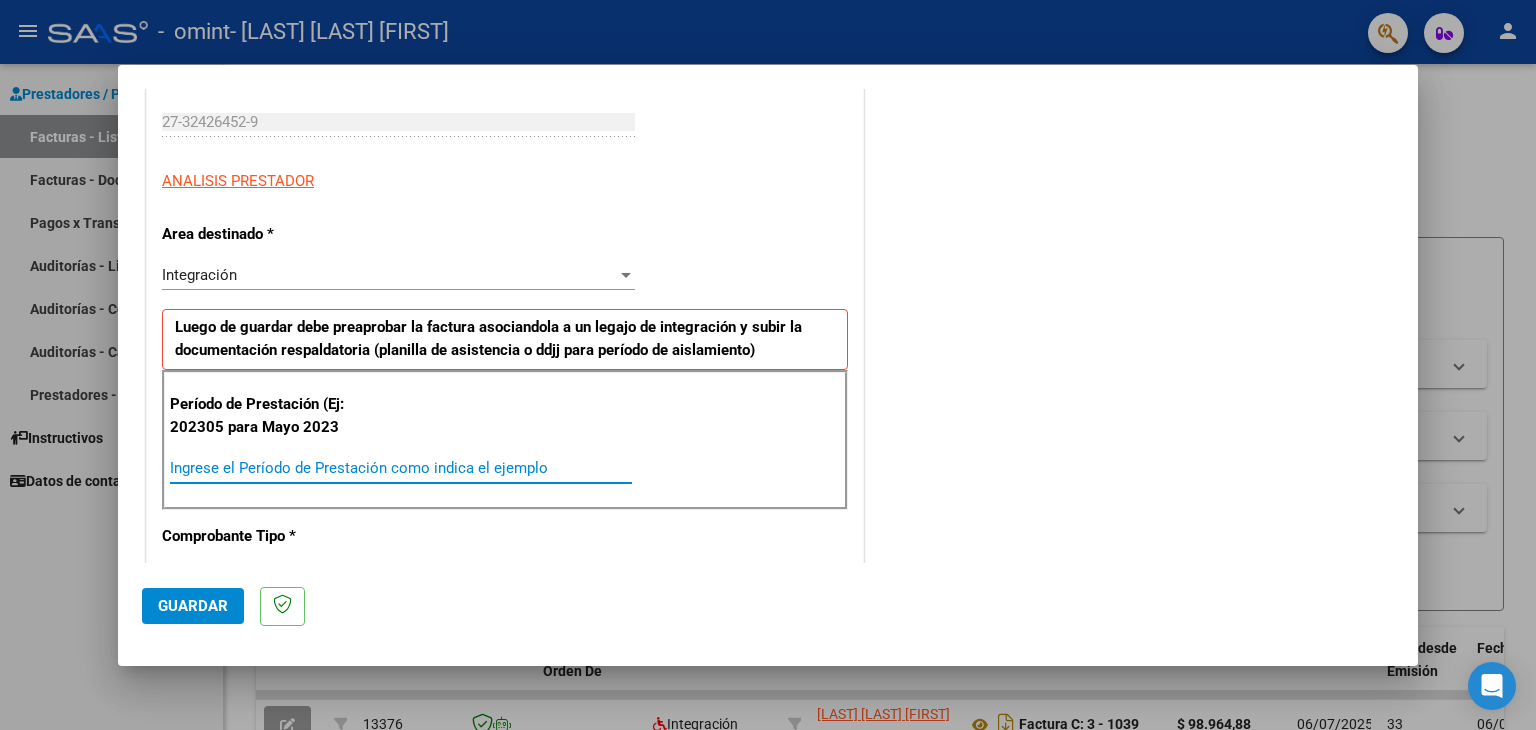 click on "Ingrese el Período de Prestación como indica el ejemplo" at bounding box center (401, 468) 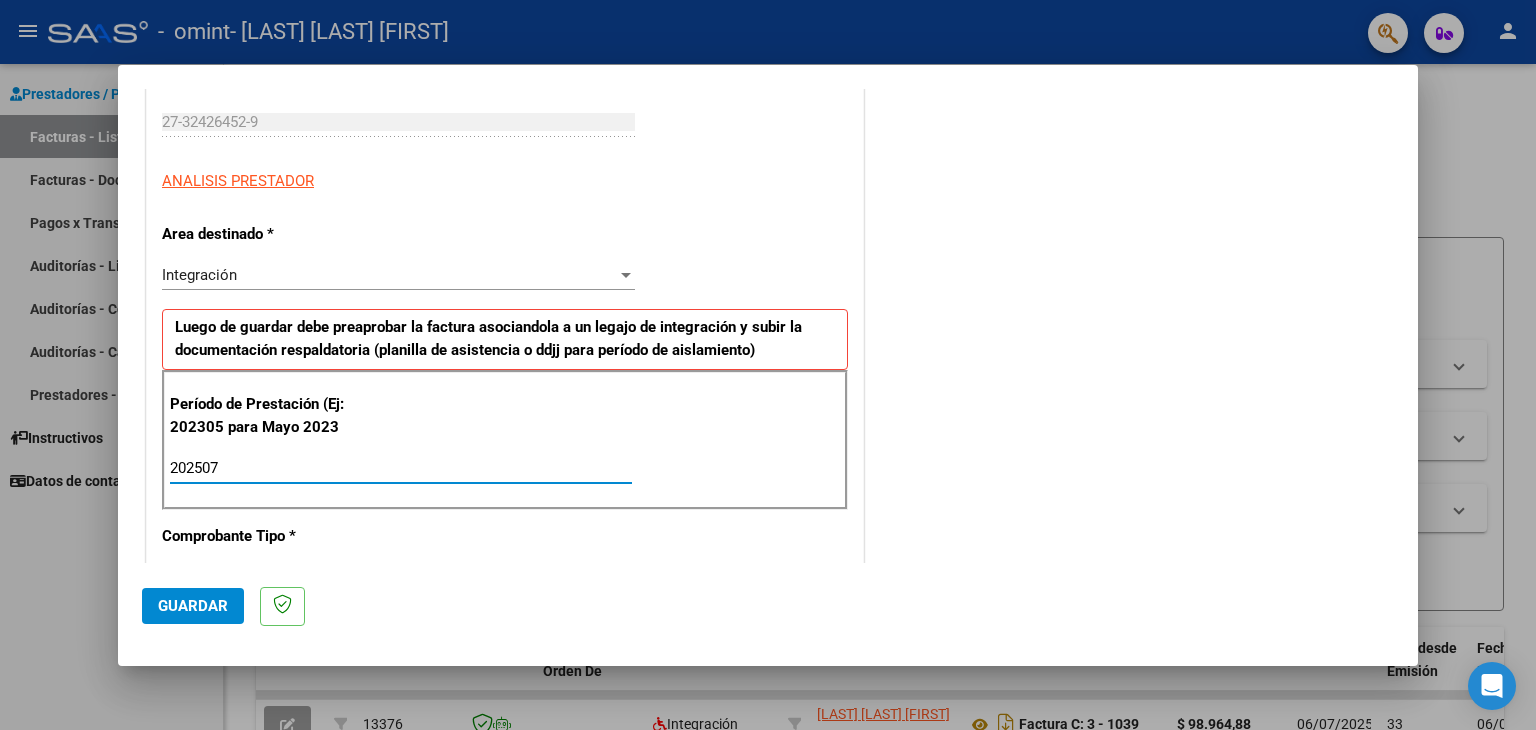 type on "202507" 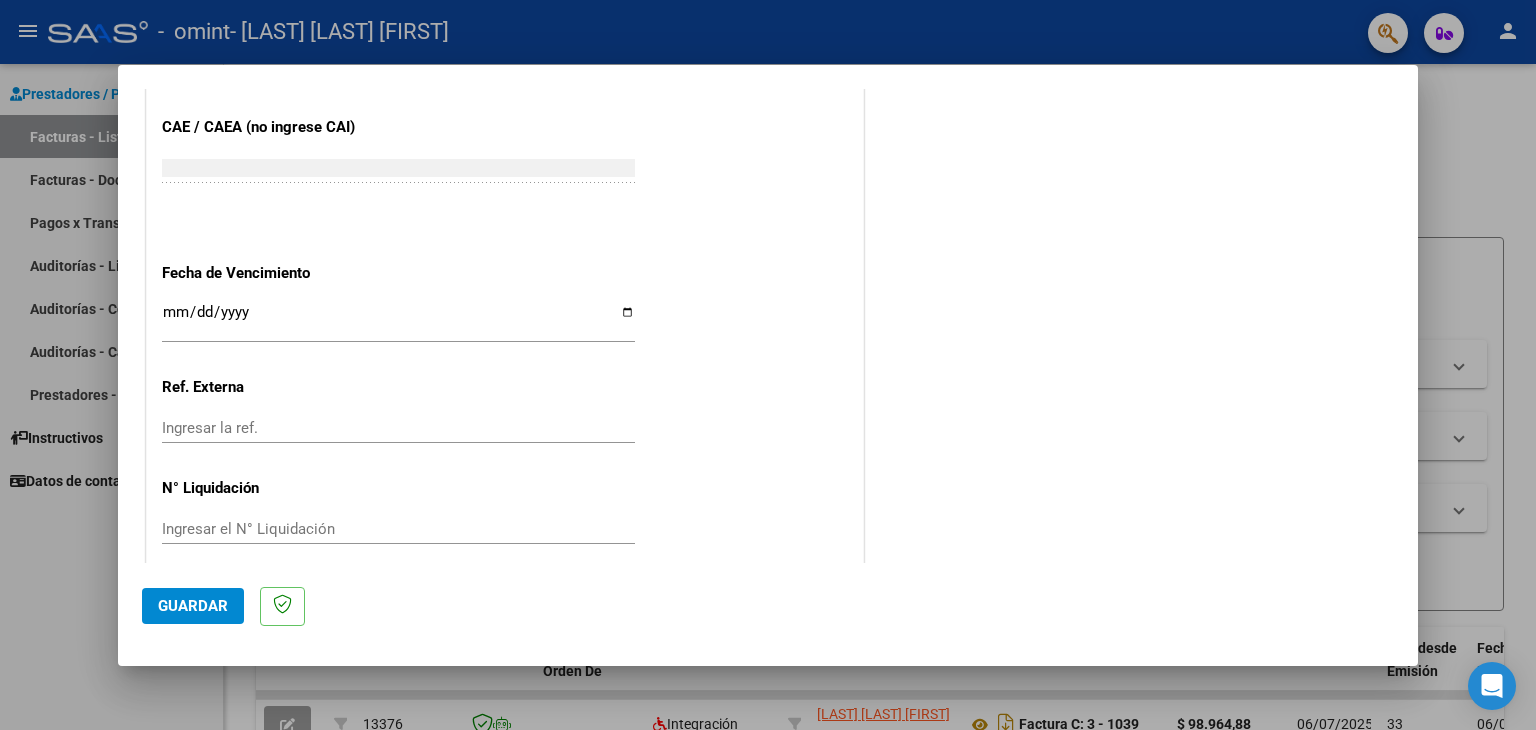 scroll, scrollTop: 1245, scrollLeft: 0, axis: vertical 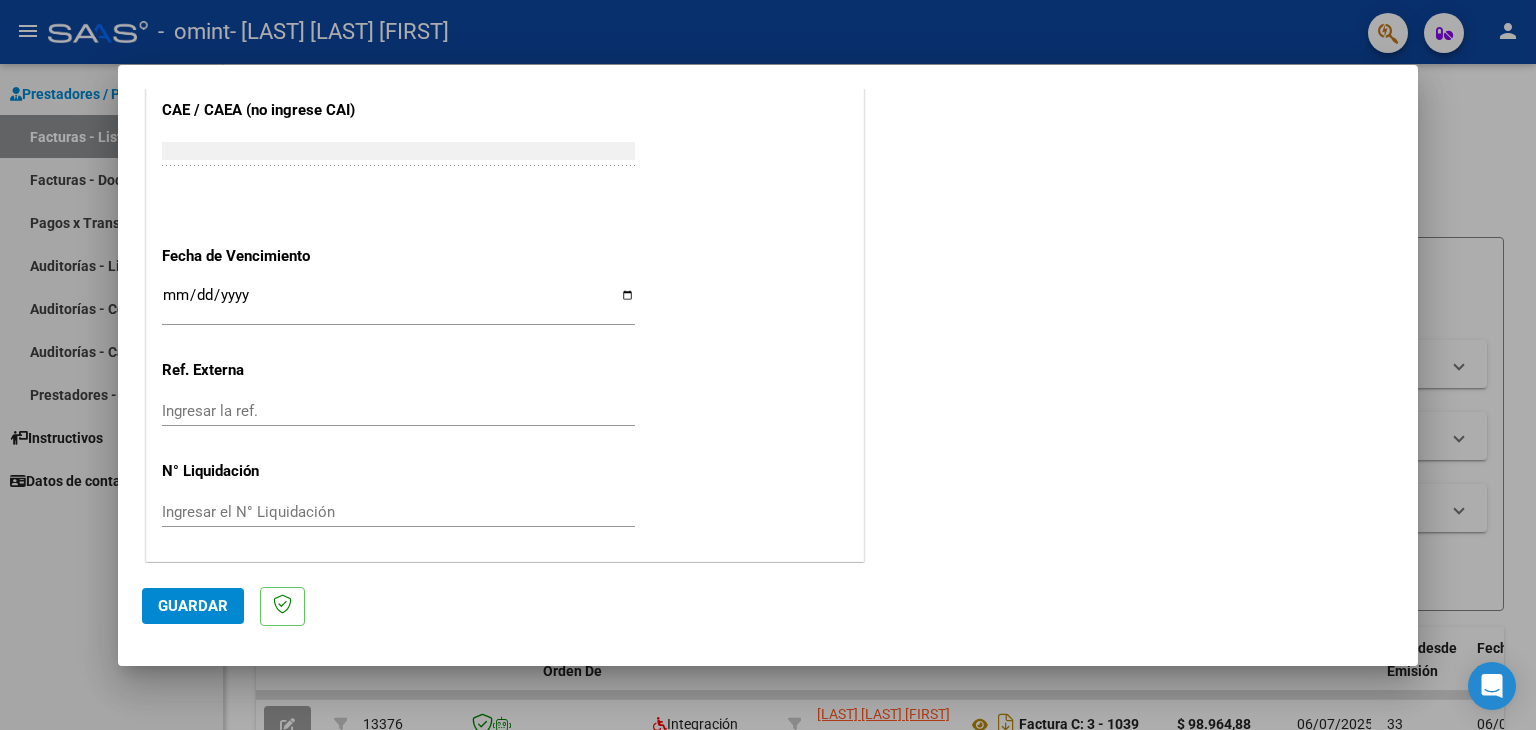 click on "Ingresar la fecha" at bounding box center (398, 303) 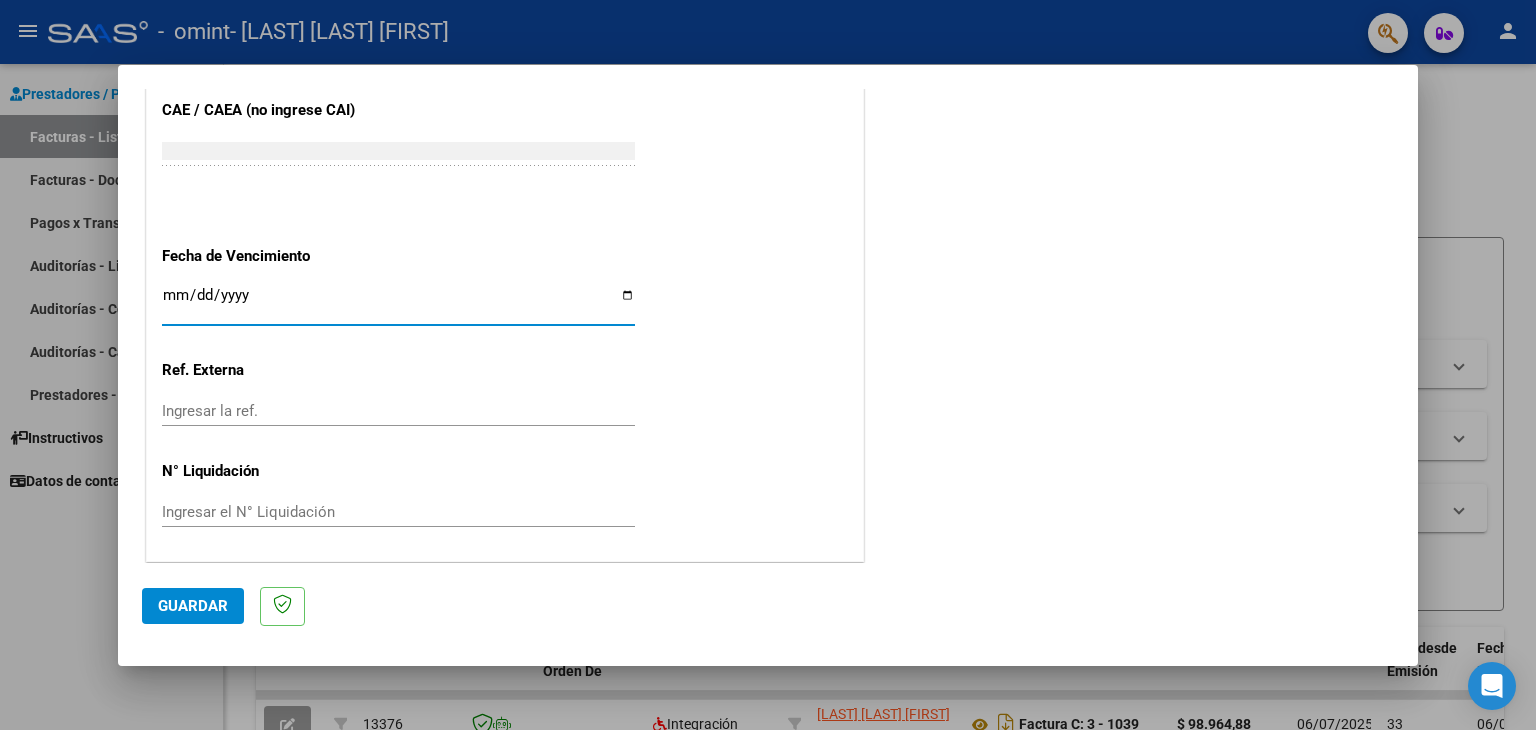 click on "Ingresar la fecha" at bounding box center [398, 303] 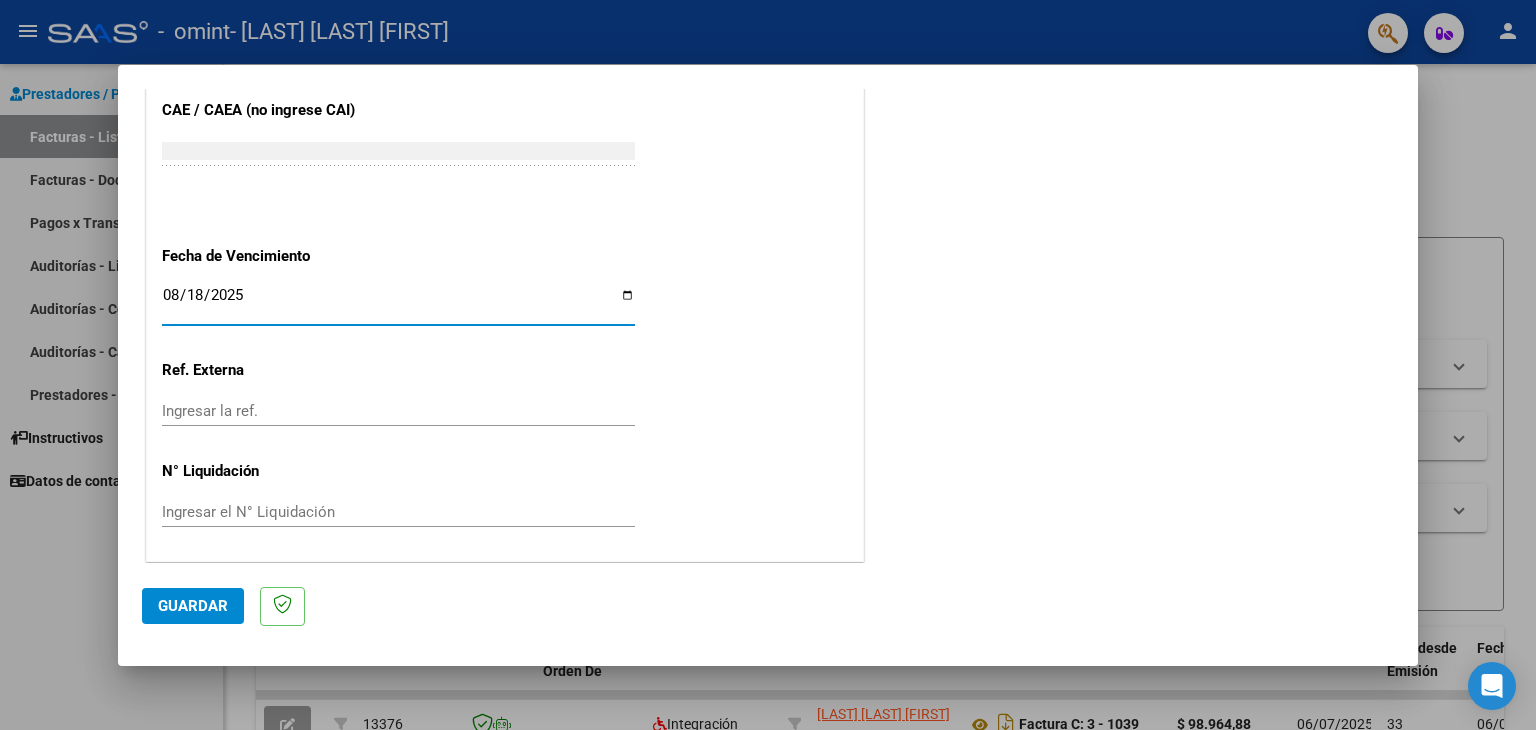 type on "2025-08-18" 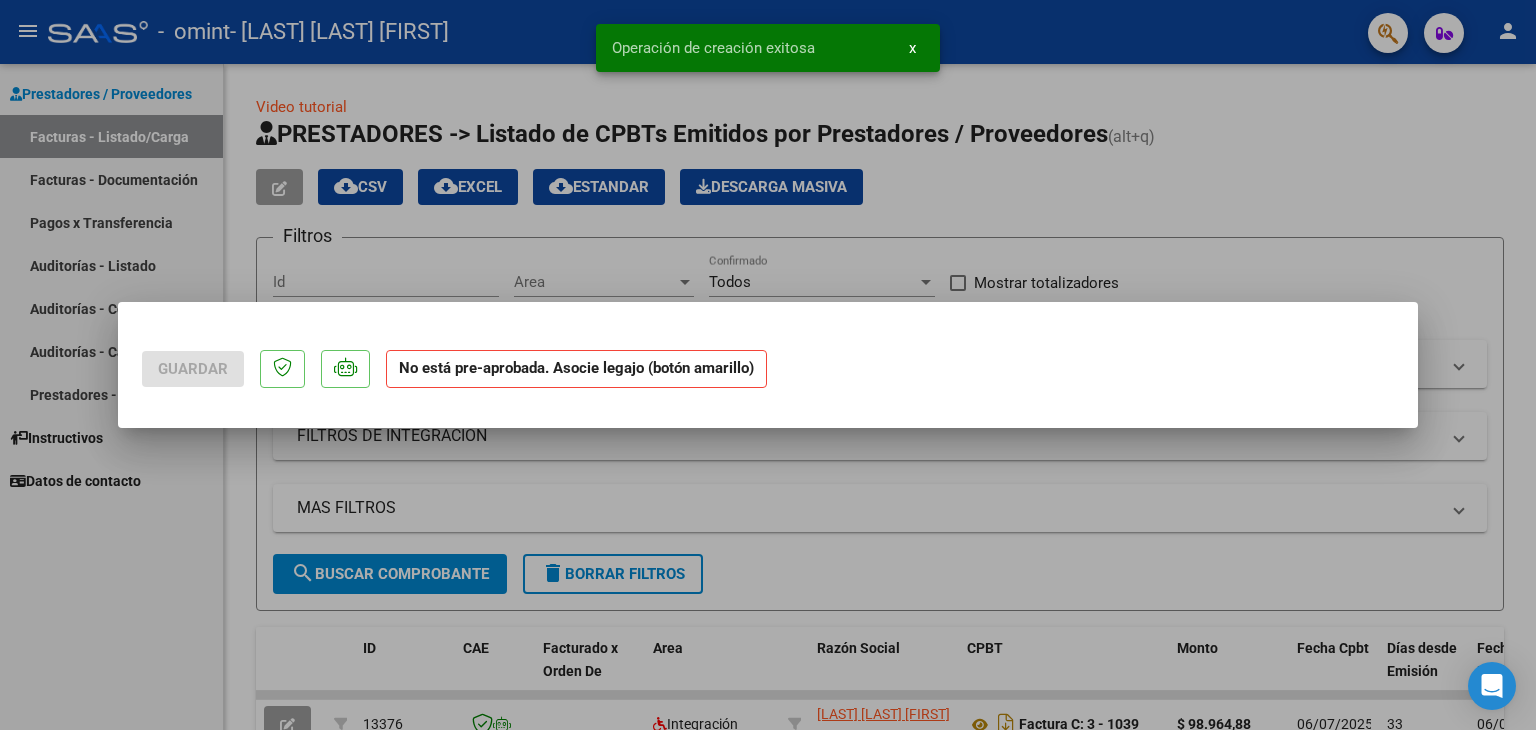 scroll, scrollTop: 0, scrollLeft: 0, axis: both 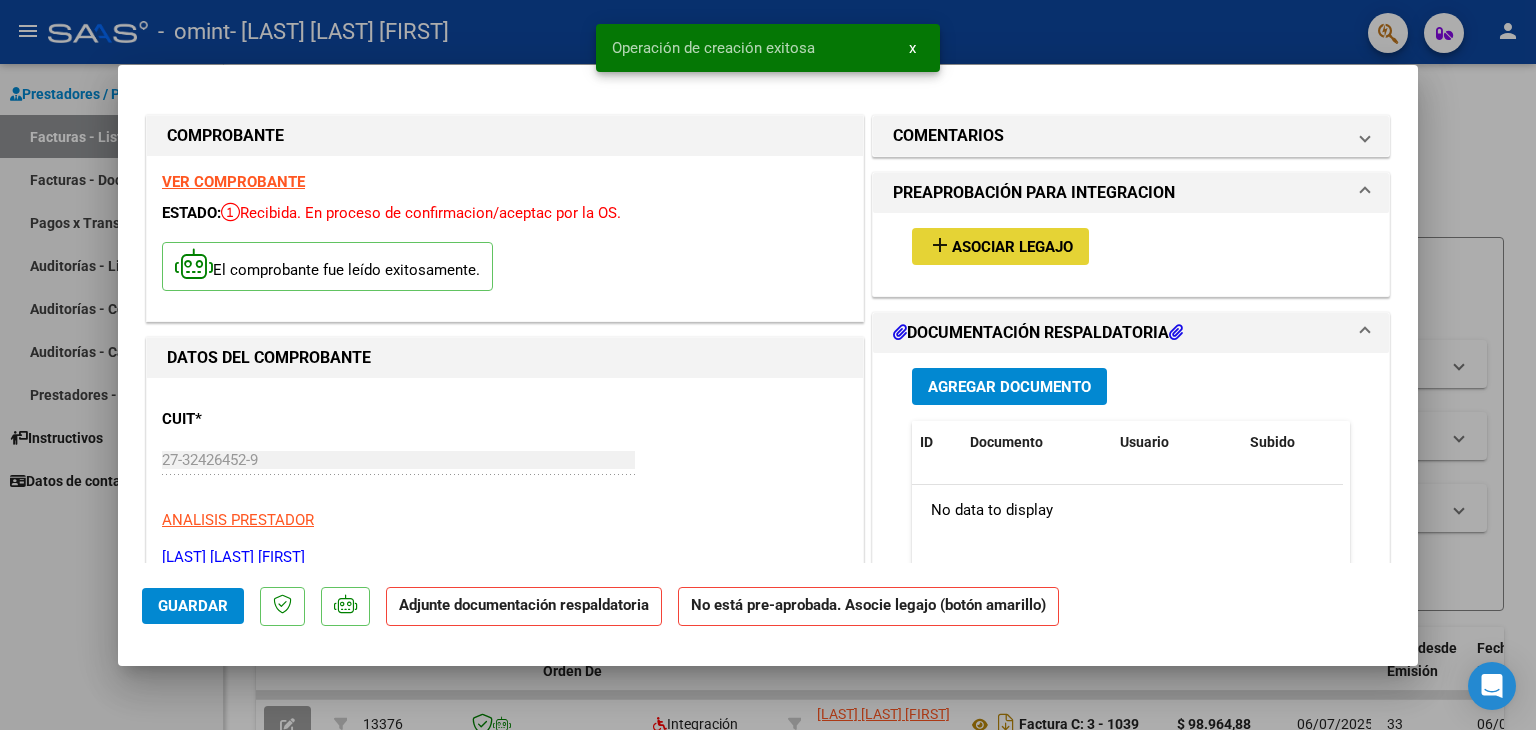 click on "Asociar Legajo" at bounding box center (1012, 247) 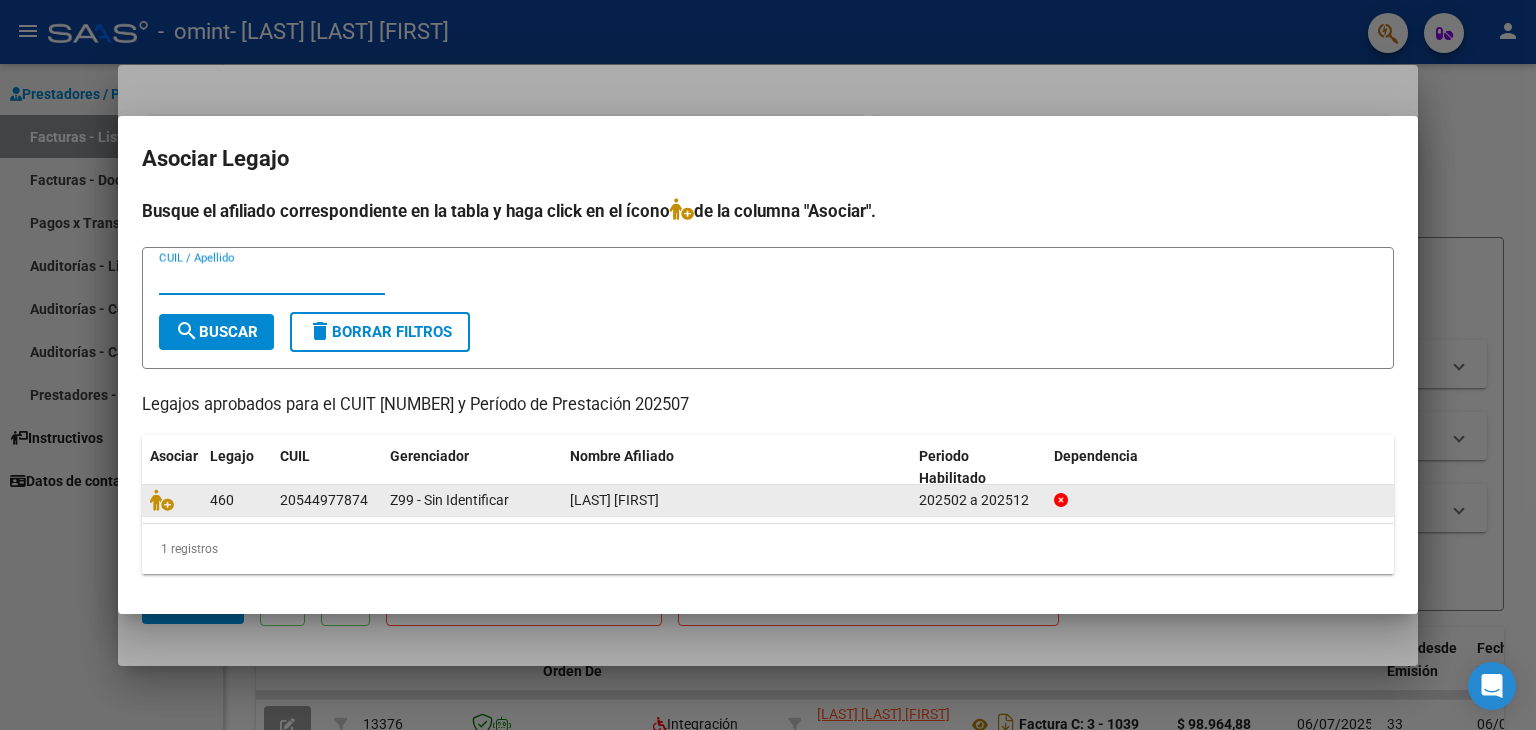 click 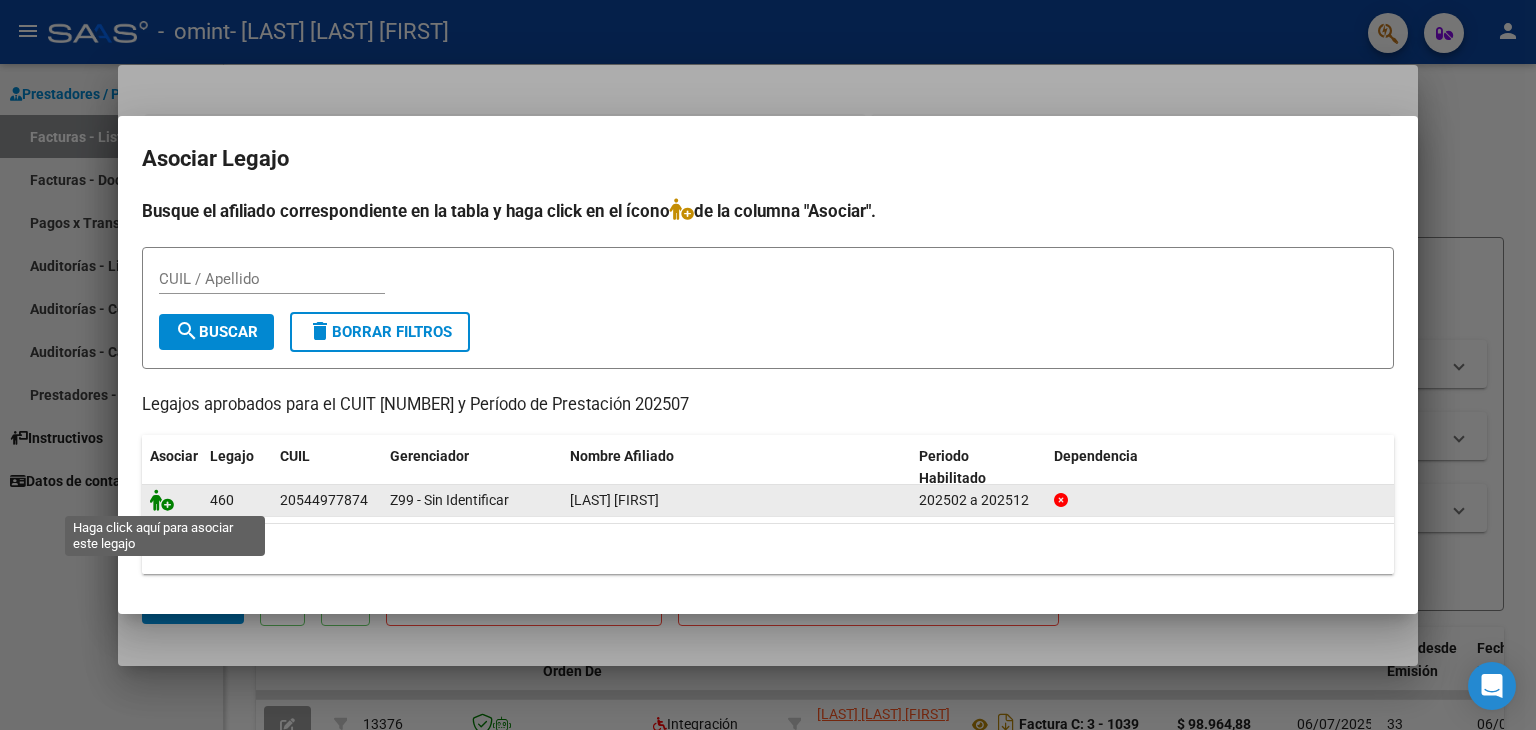 click 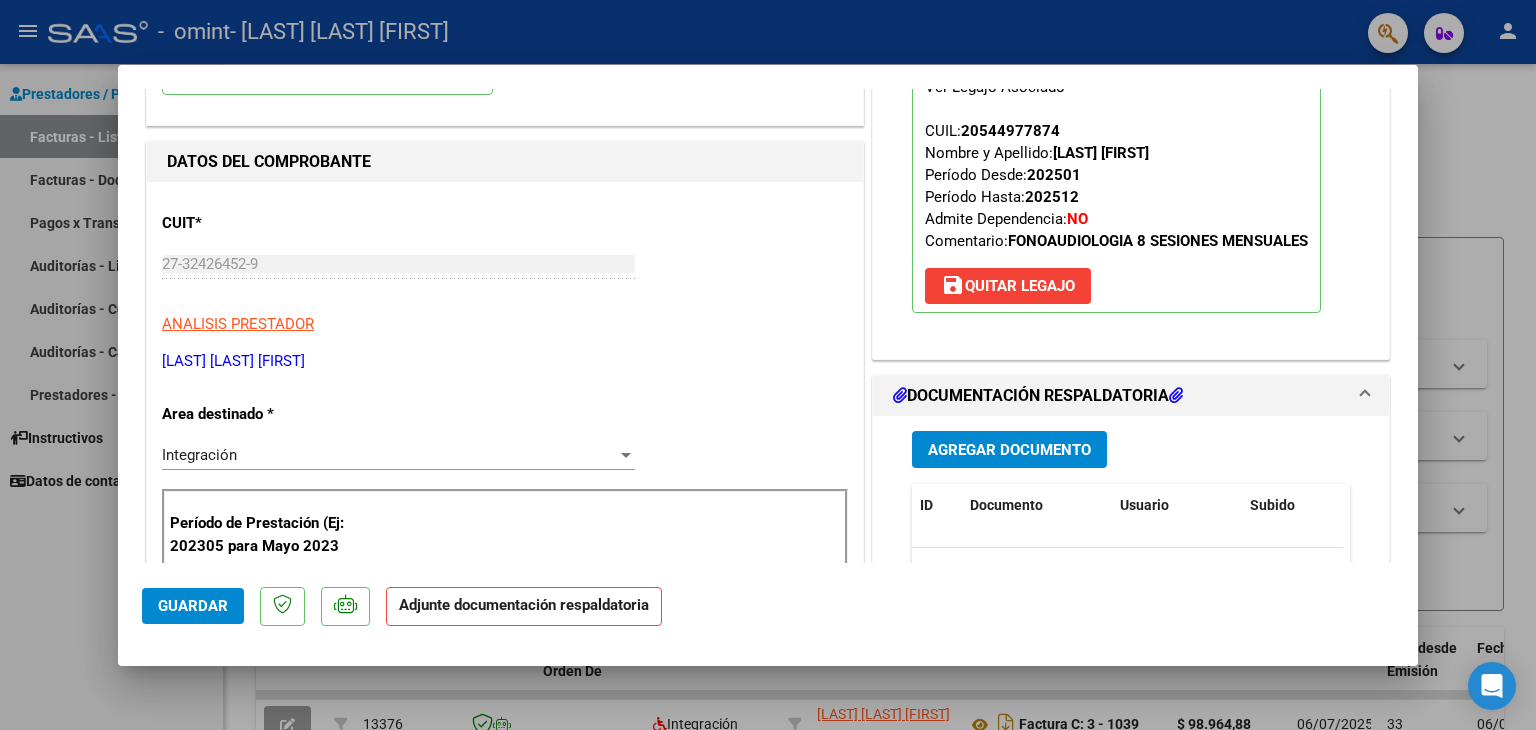 scroll, scrollTop: 200, scrollLeft: 0, axis: vertical 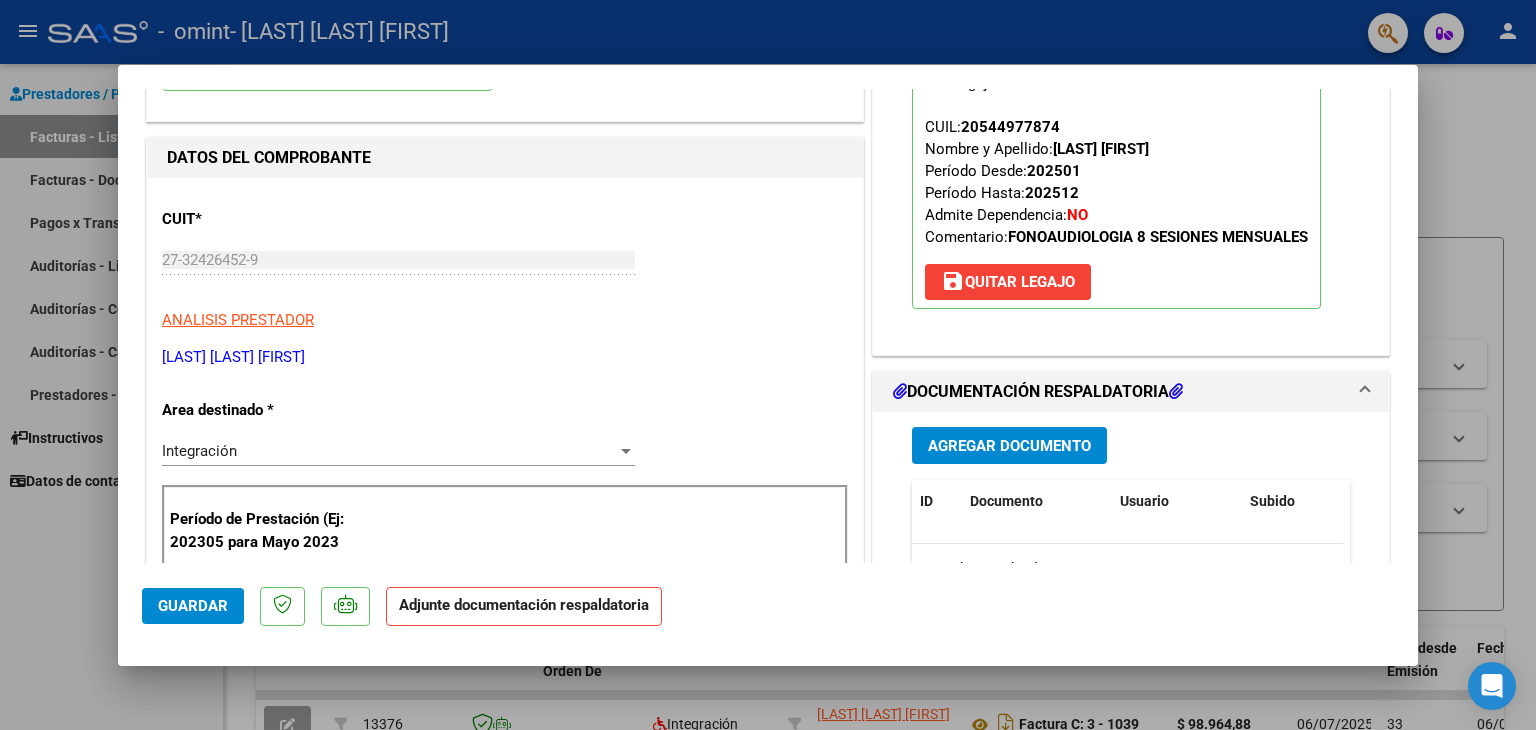 click on "Agregar Documento" at bounding box center (1009, 445) 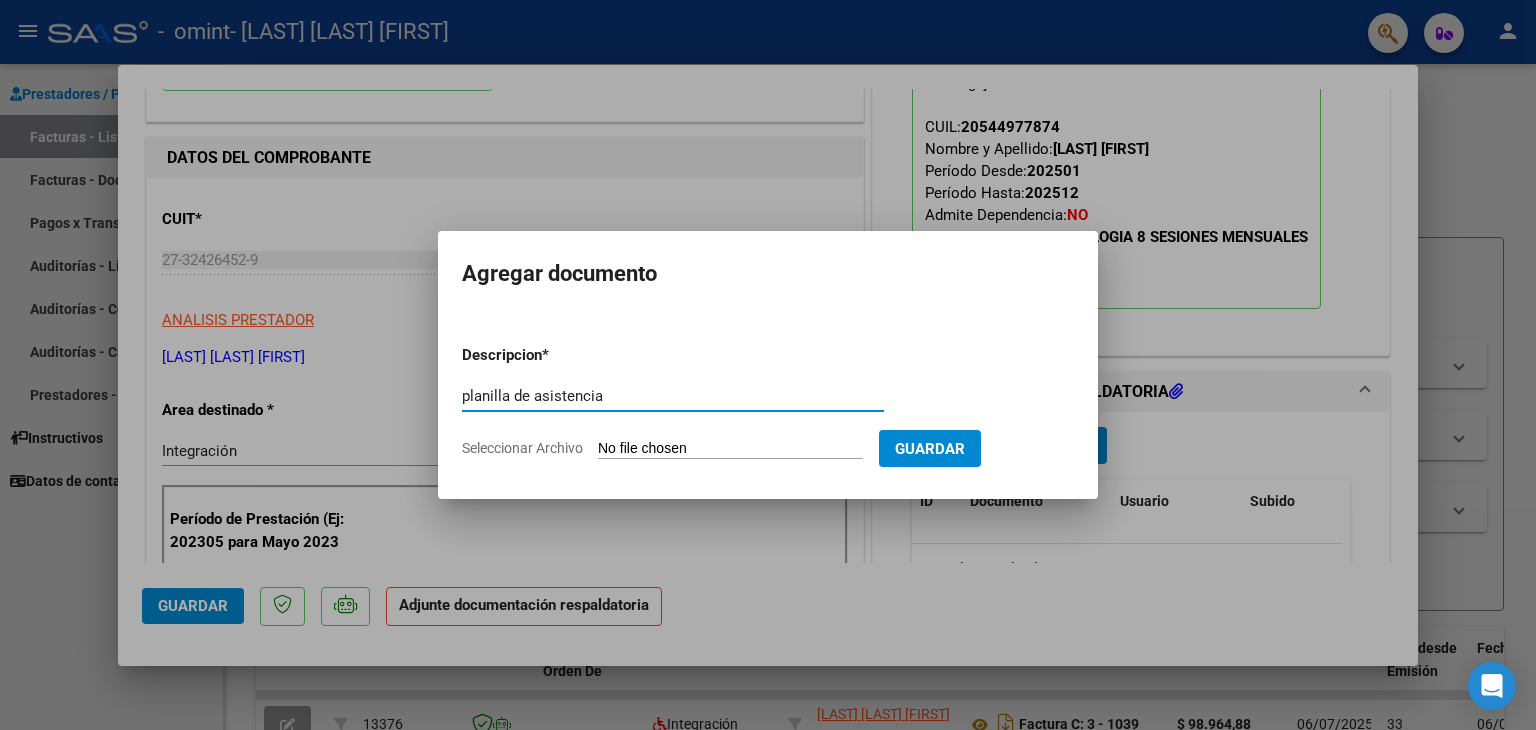 type on "planilla de asistencia" 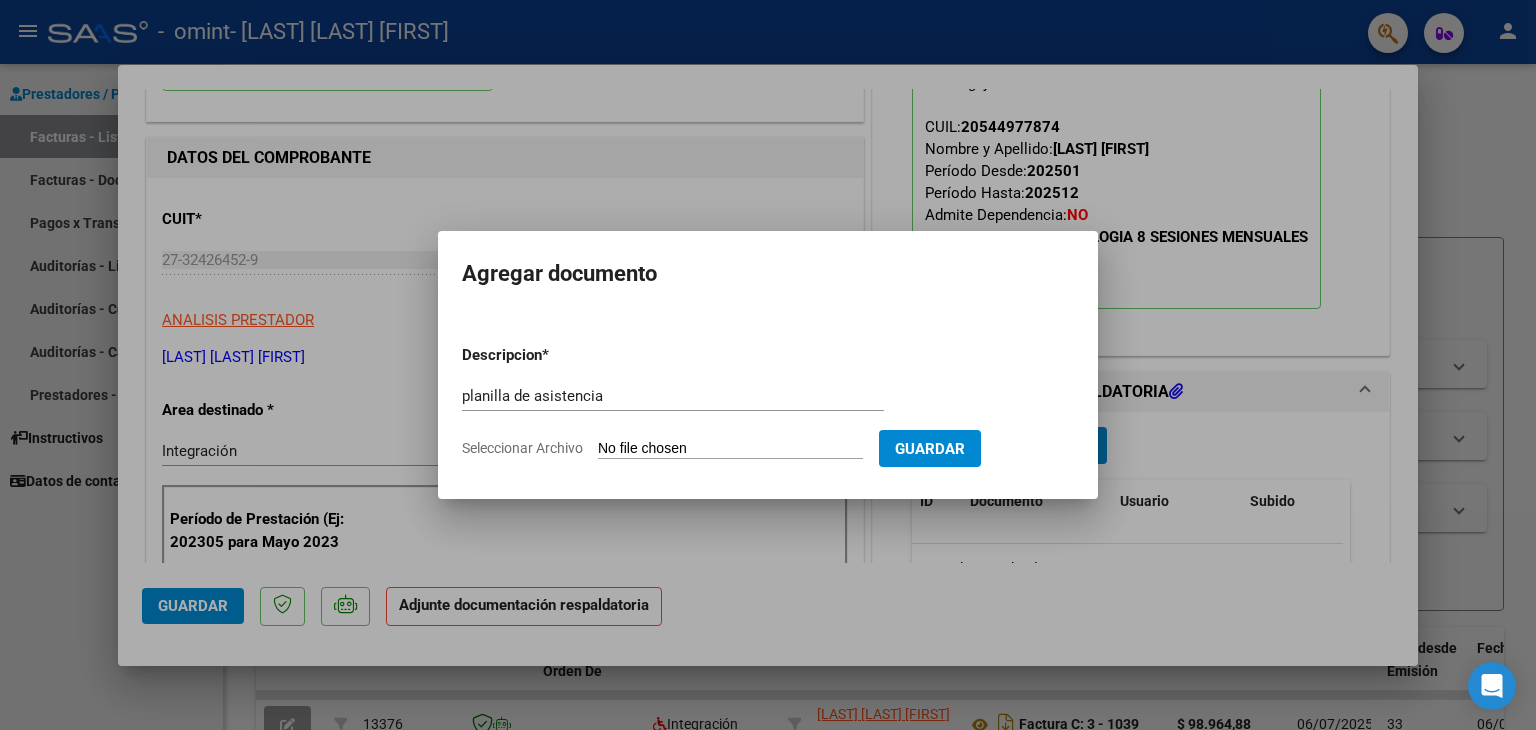 click on "Seleccionar Archivo" at bounding box center [730, 449] 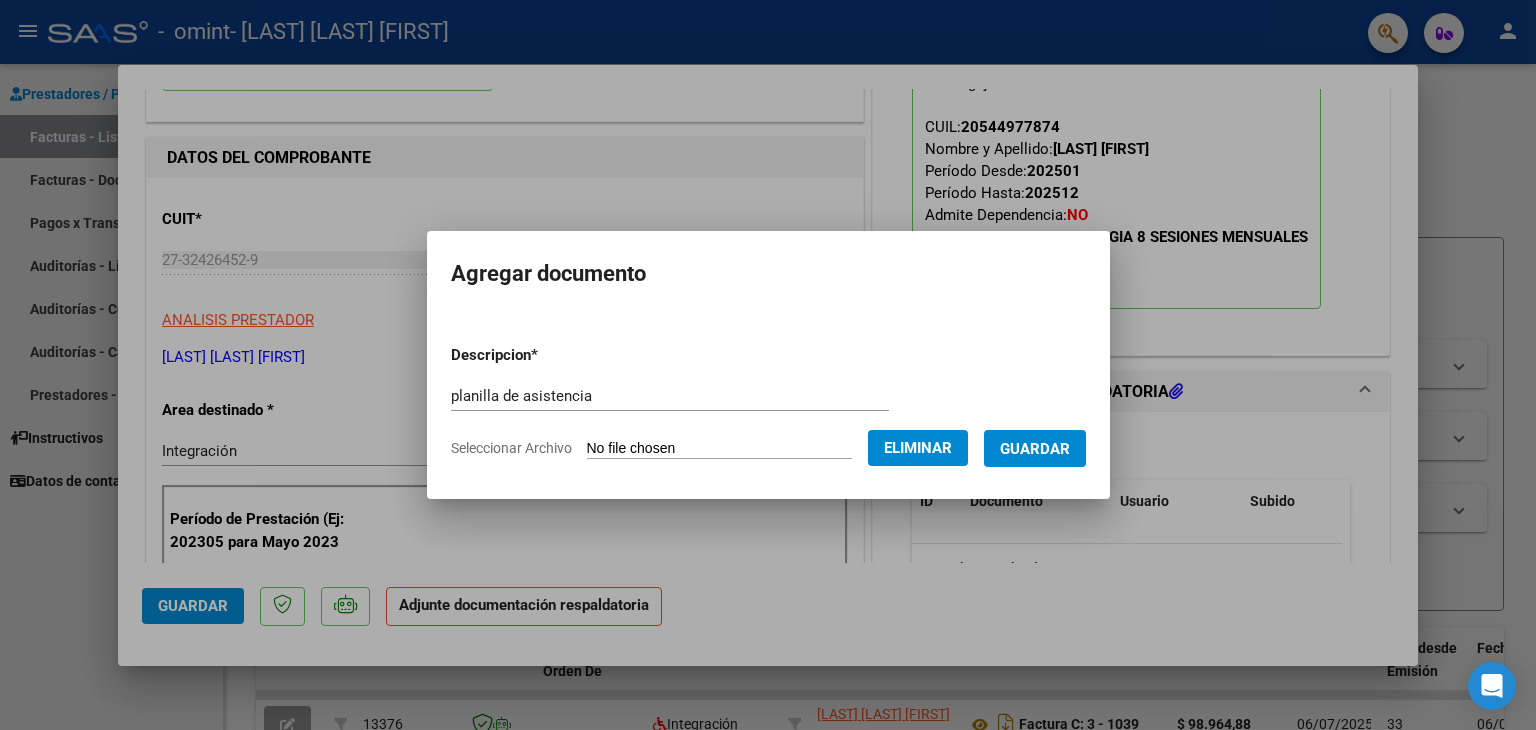 click on "Guardar" at bounding box center (1035, 448) 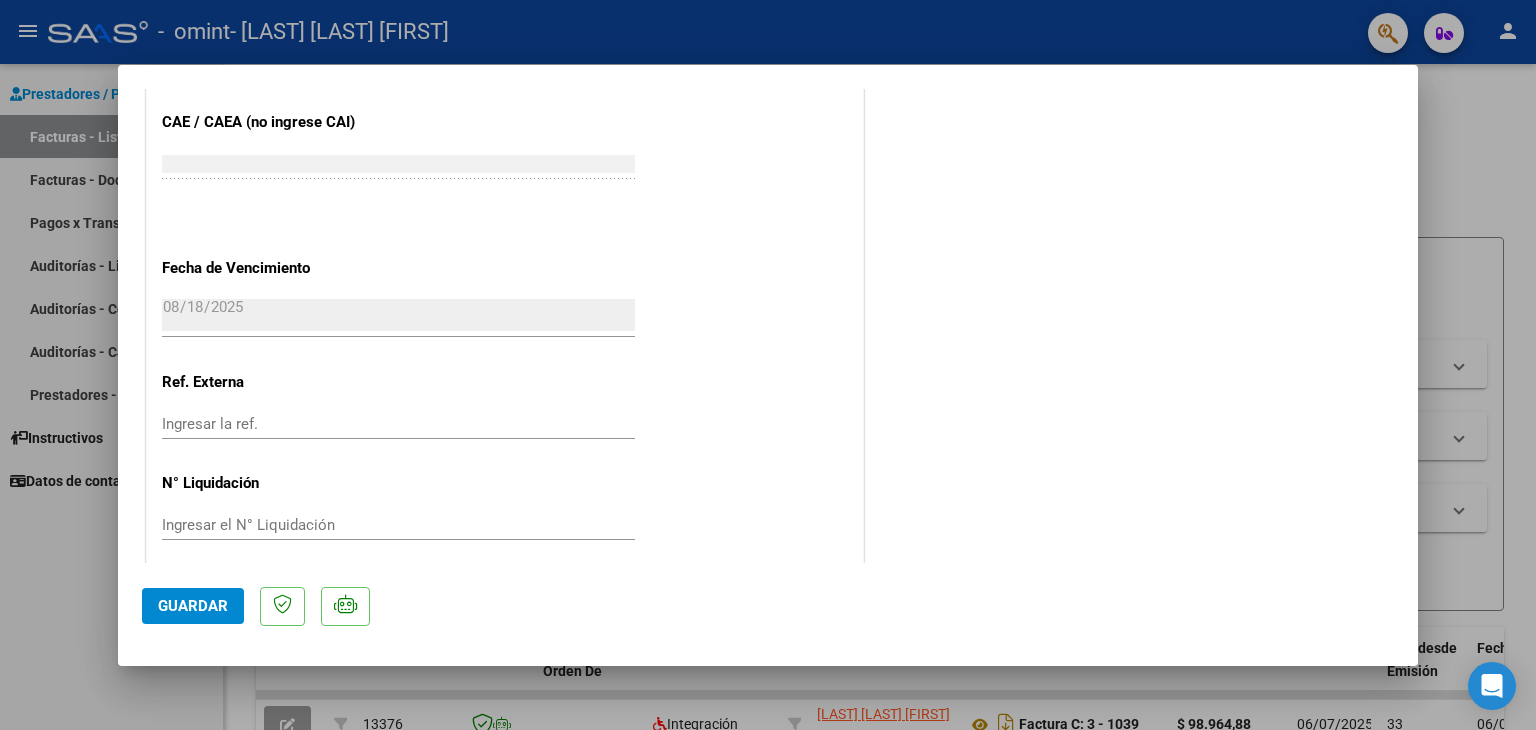 scroll, scrollTop: 1313, scrollLeft: 0, axis: vertical 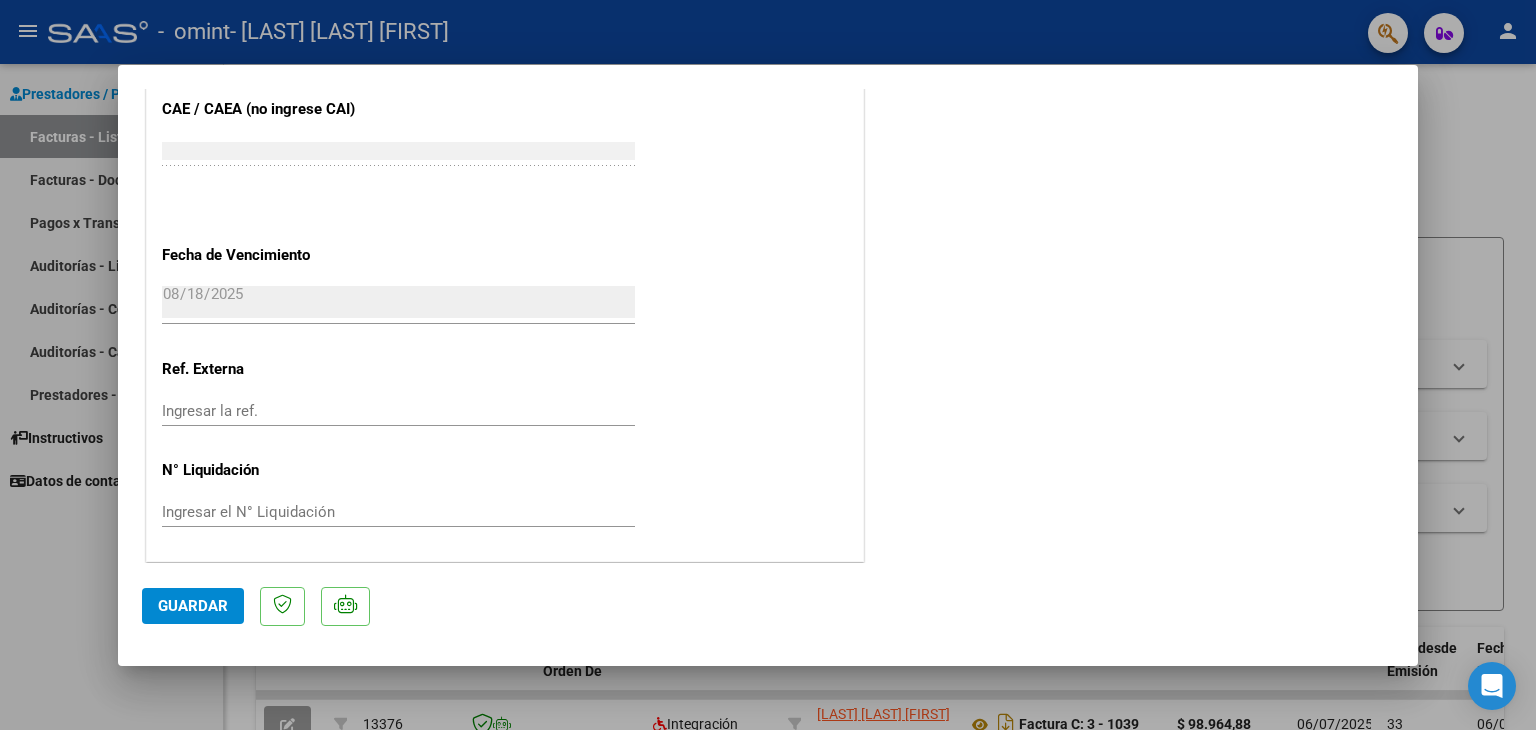 click on "Guardar" 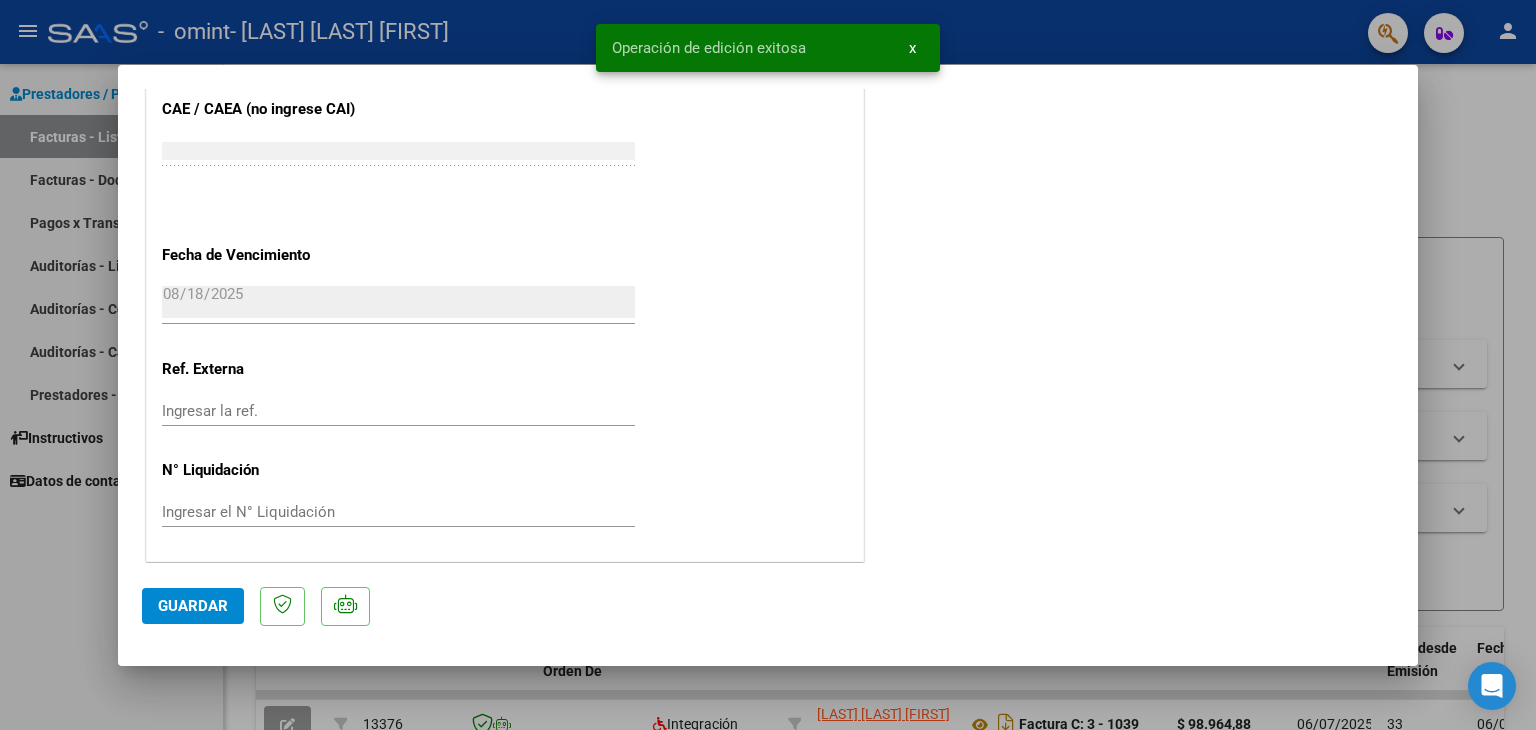 click at bounding box center (768, 365) 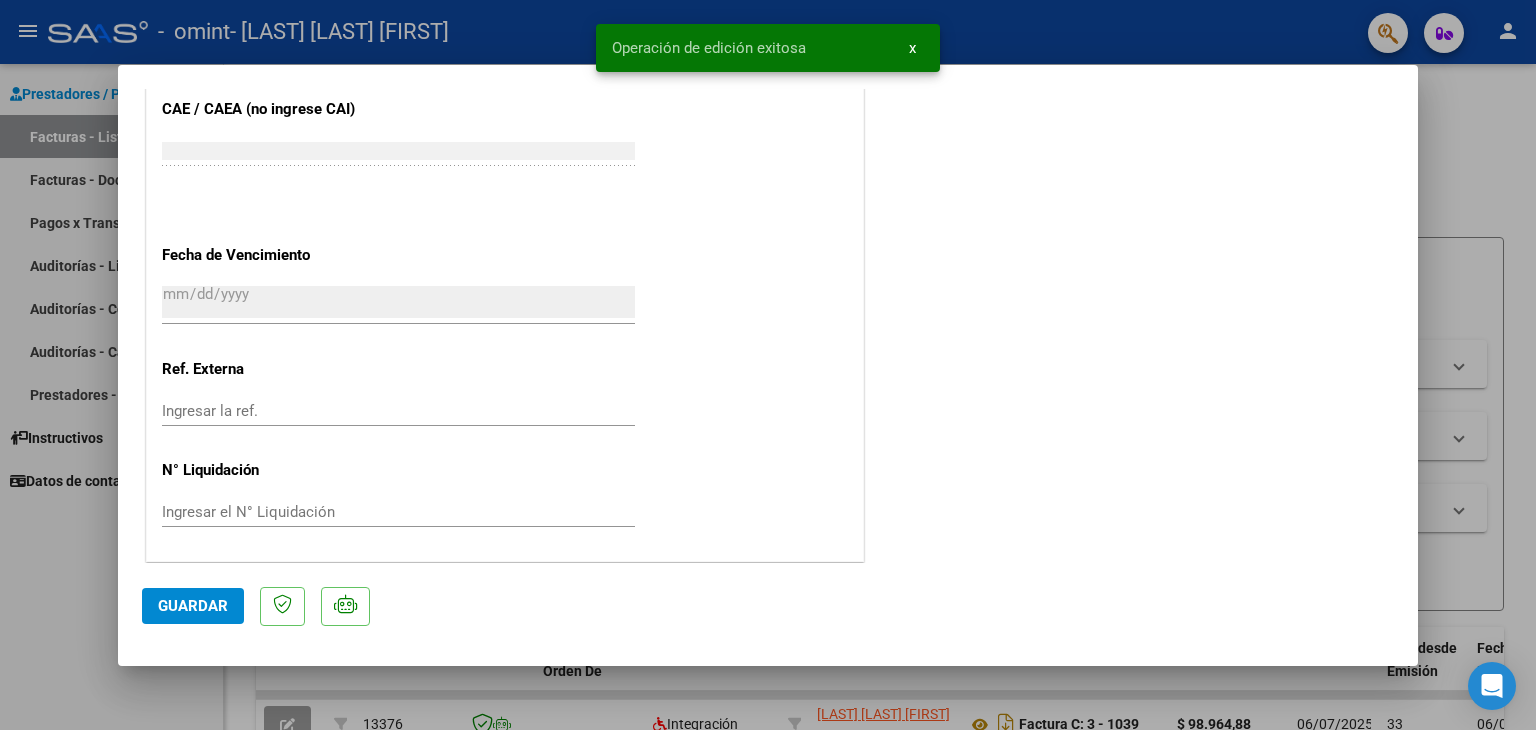 scroll, scrollTop: 1464, scrollLeft: 0, axis: vertical 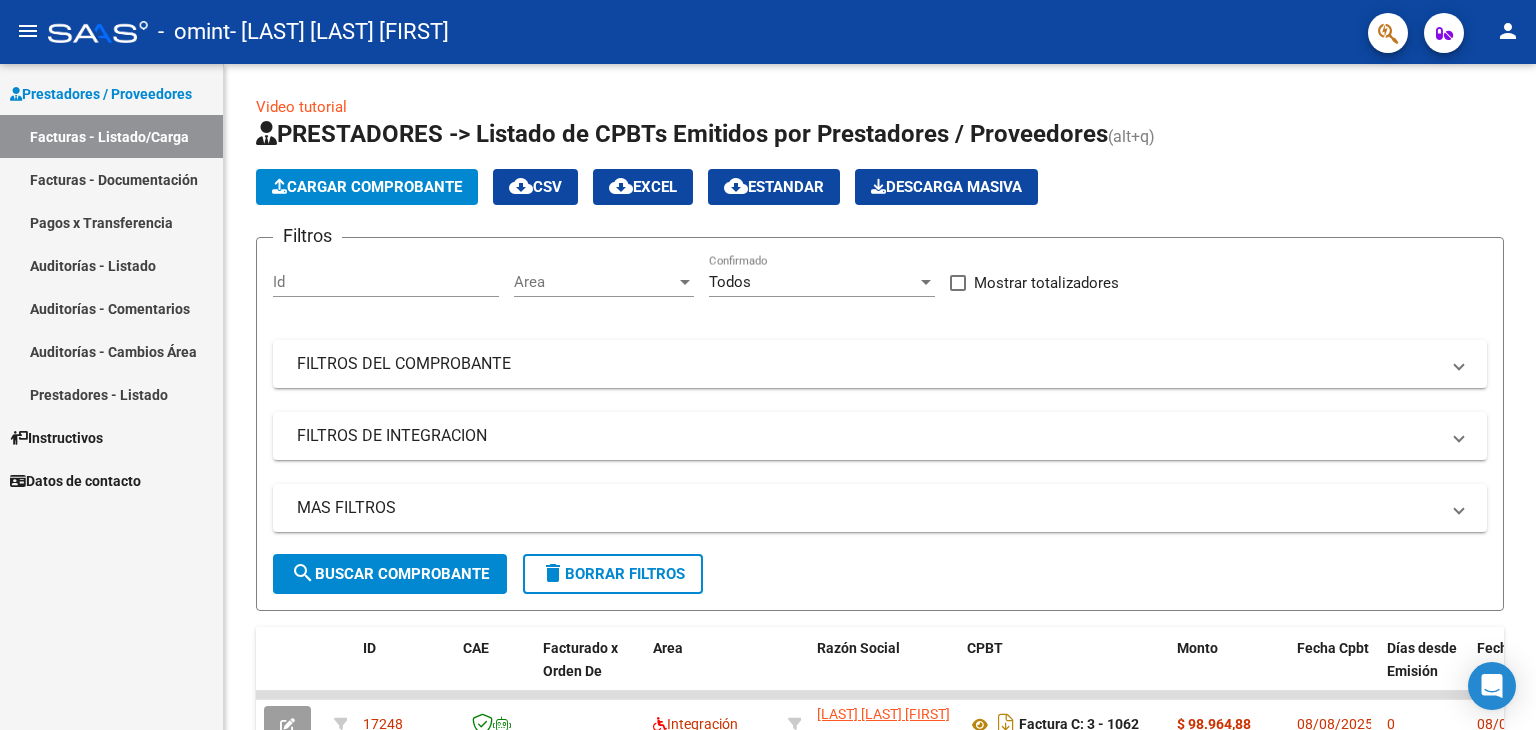 click on "Facturas - Documentación" at bounding box center (111, 179) 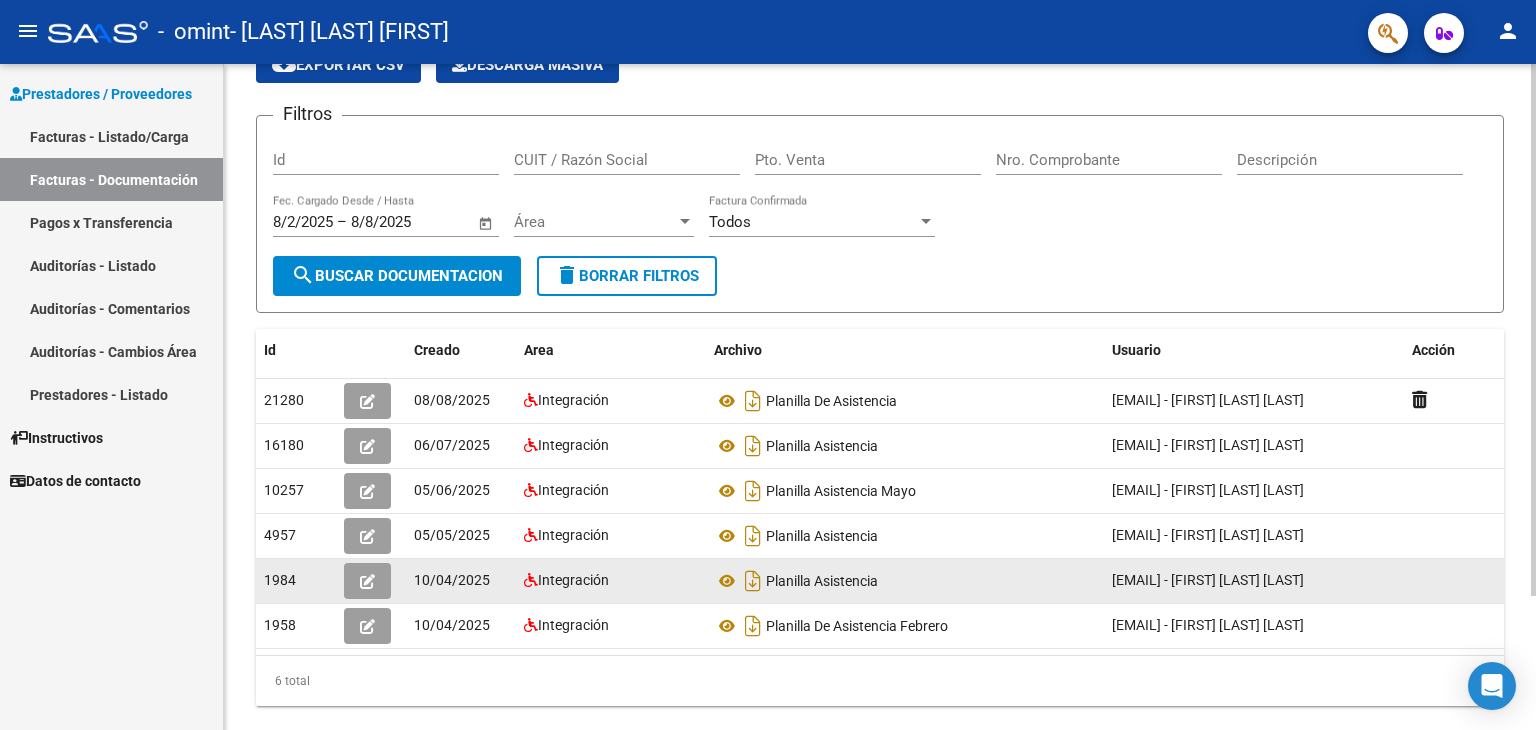 scroll, scrollTop: 167, scrollLeft: 0, axis: vertical 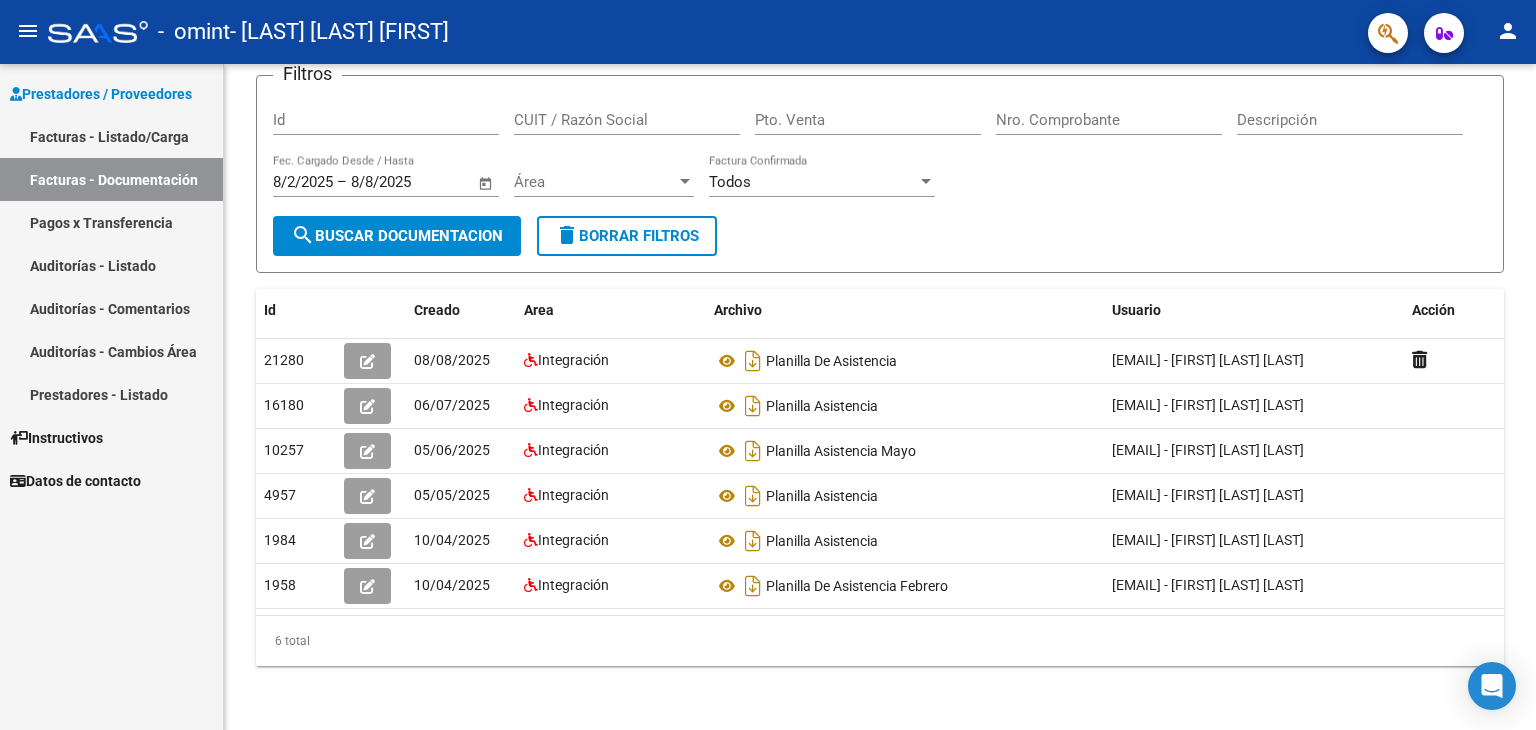 click on "Pagos x Transferencia" at bounding box center (111, 222) 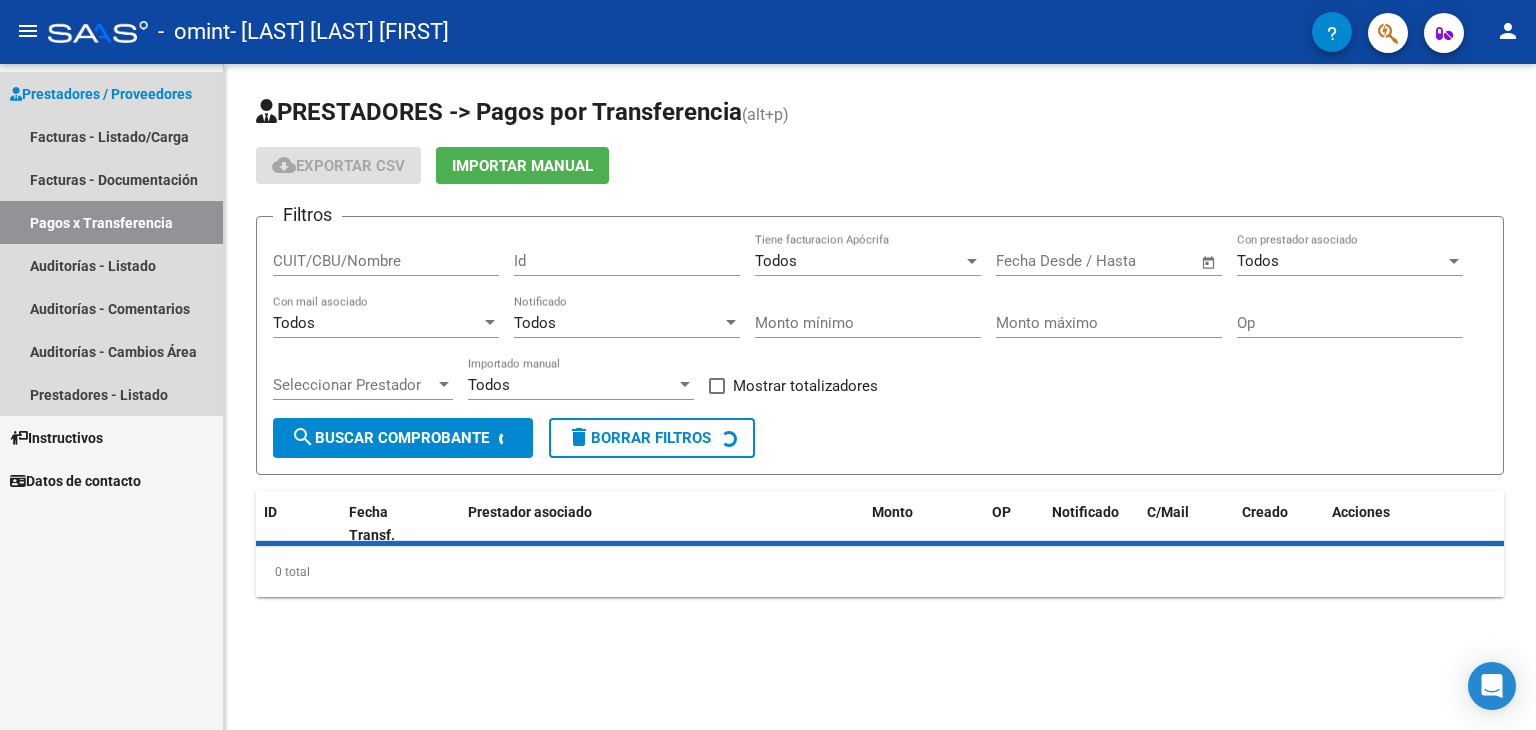 scroll, scrollTop: 0, scrollLeft: 0, axis: both 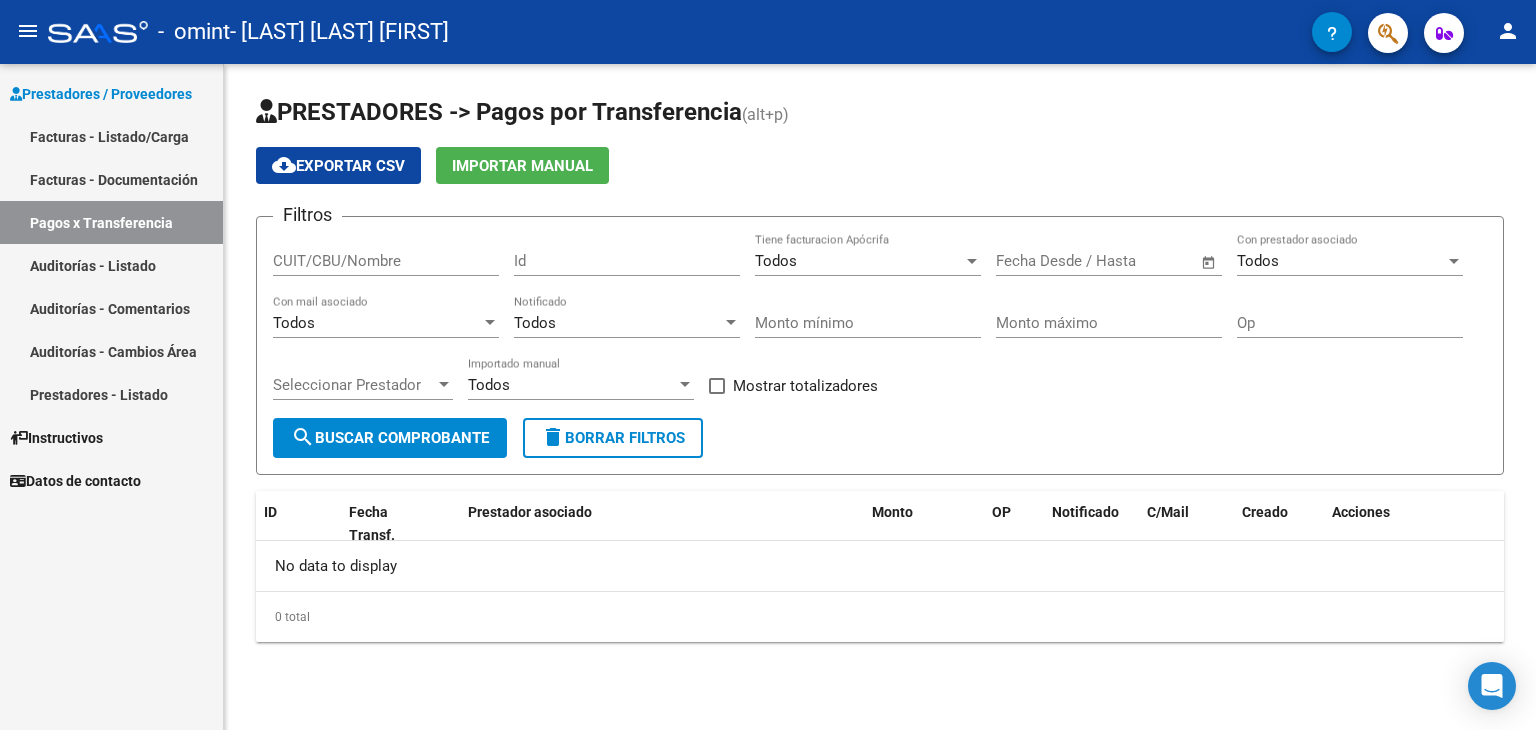click on "search  Buscar Comprobante" 